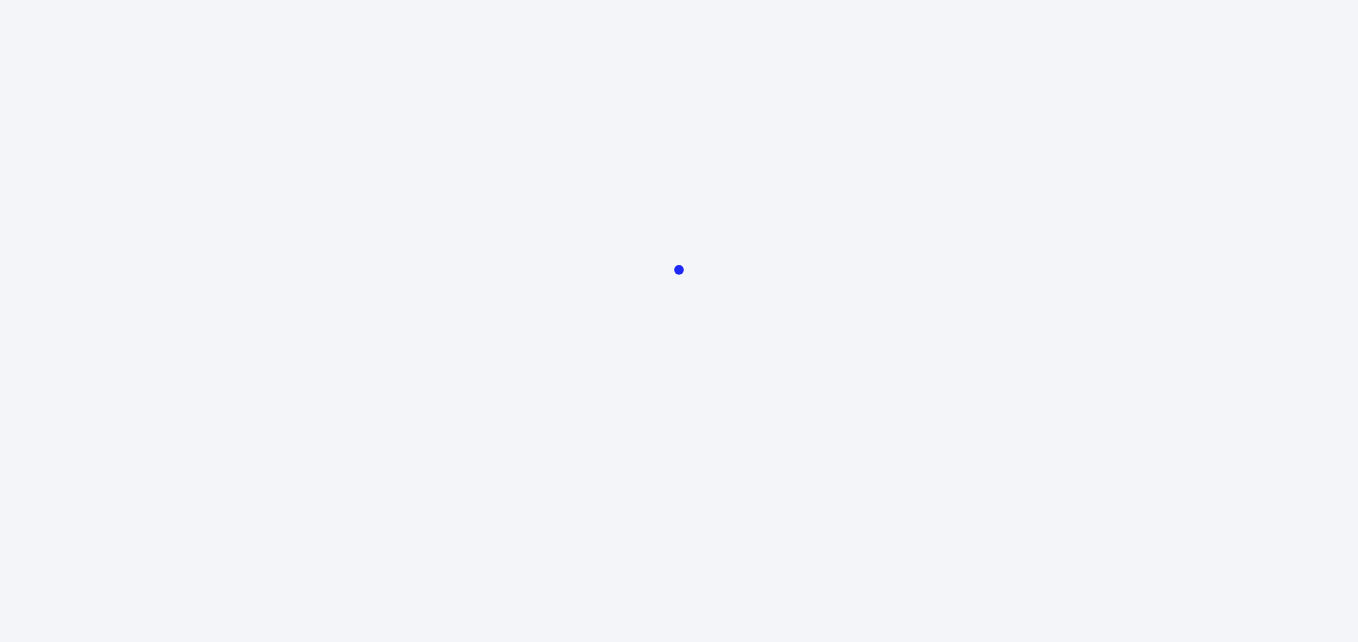 scroll, scrollTop: 0, scrollLeft: 0, axis: both 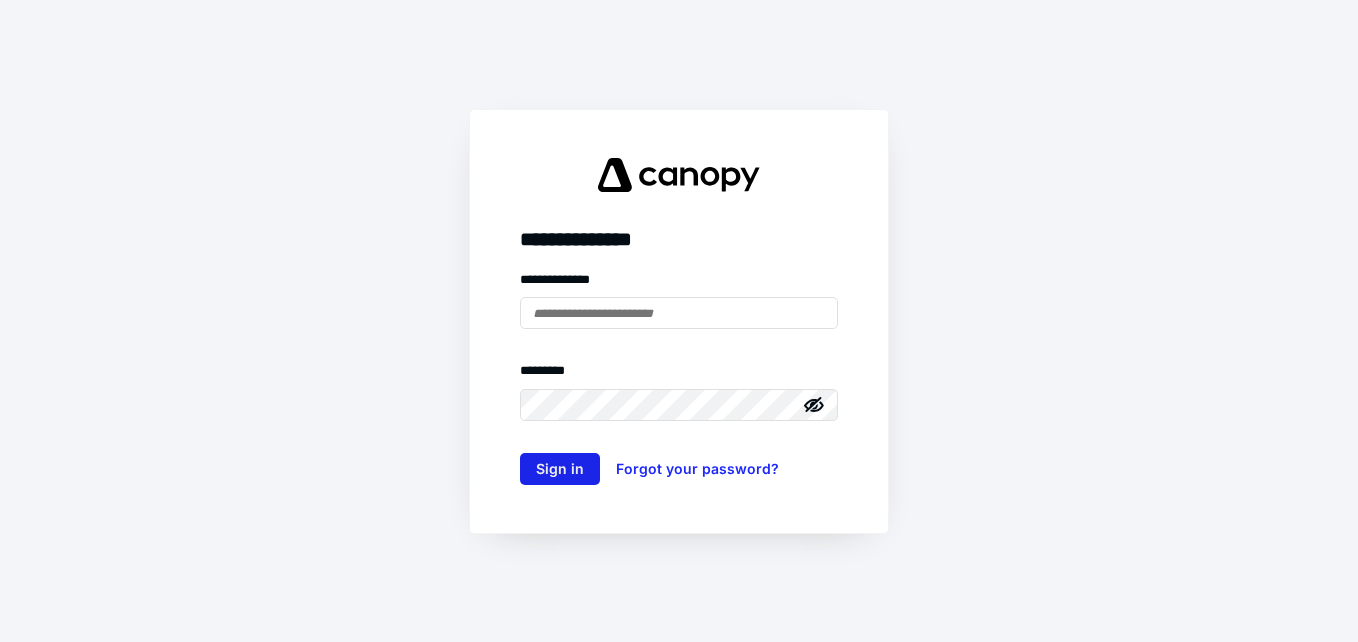 type on "**********" 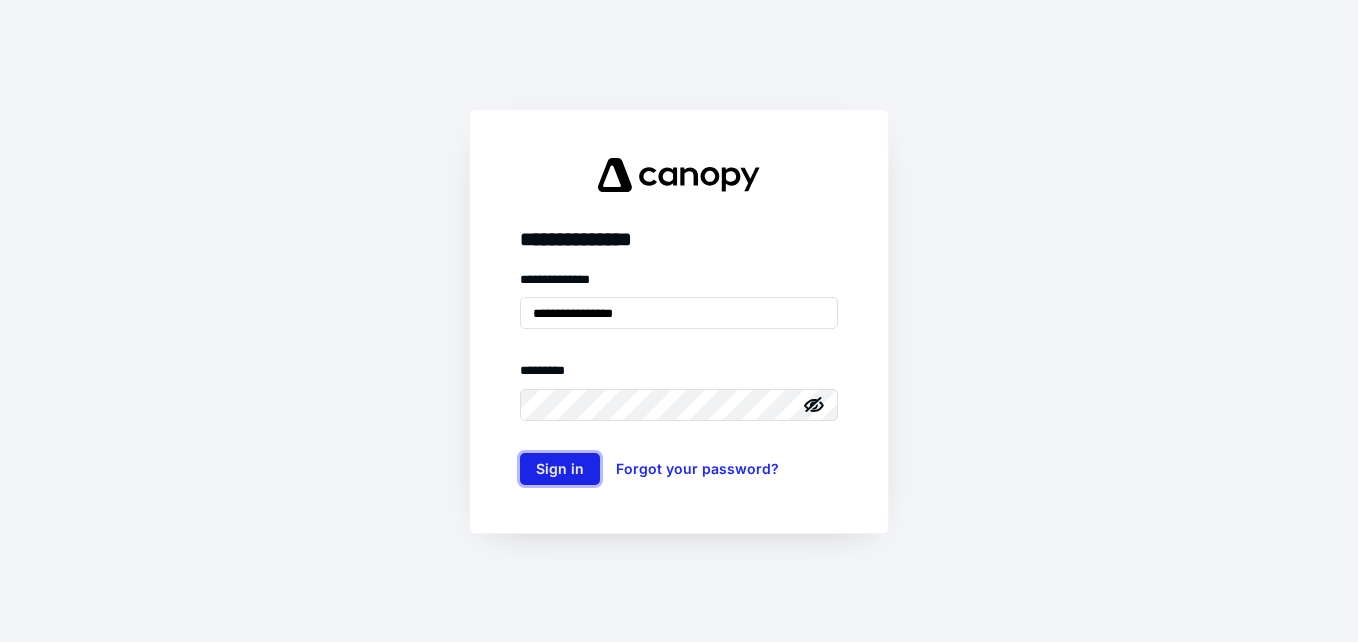 click on "Sign in" at bounding box center (560, 469) 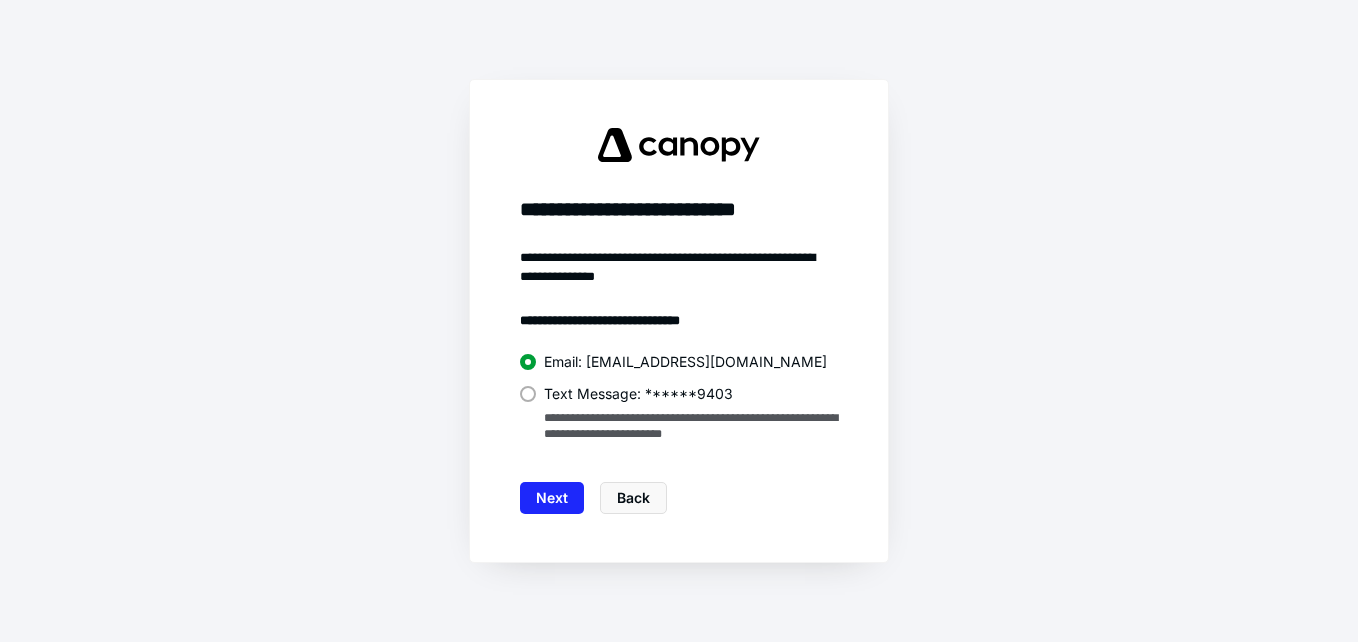 click on "**********" at bounding box center [679, 398] 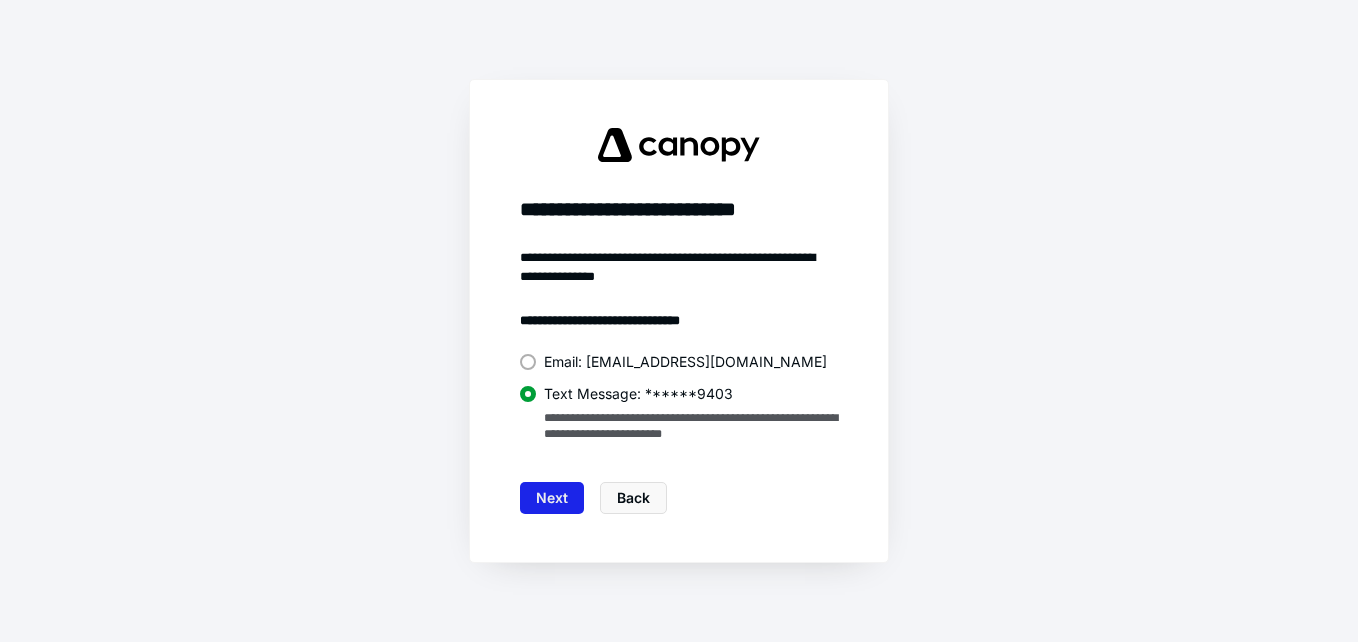 click on "Next" at bounding box center (552, 498) 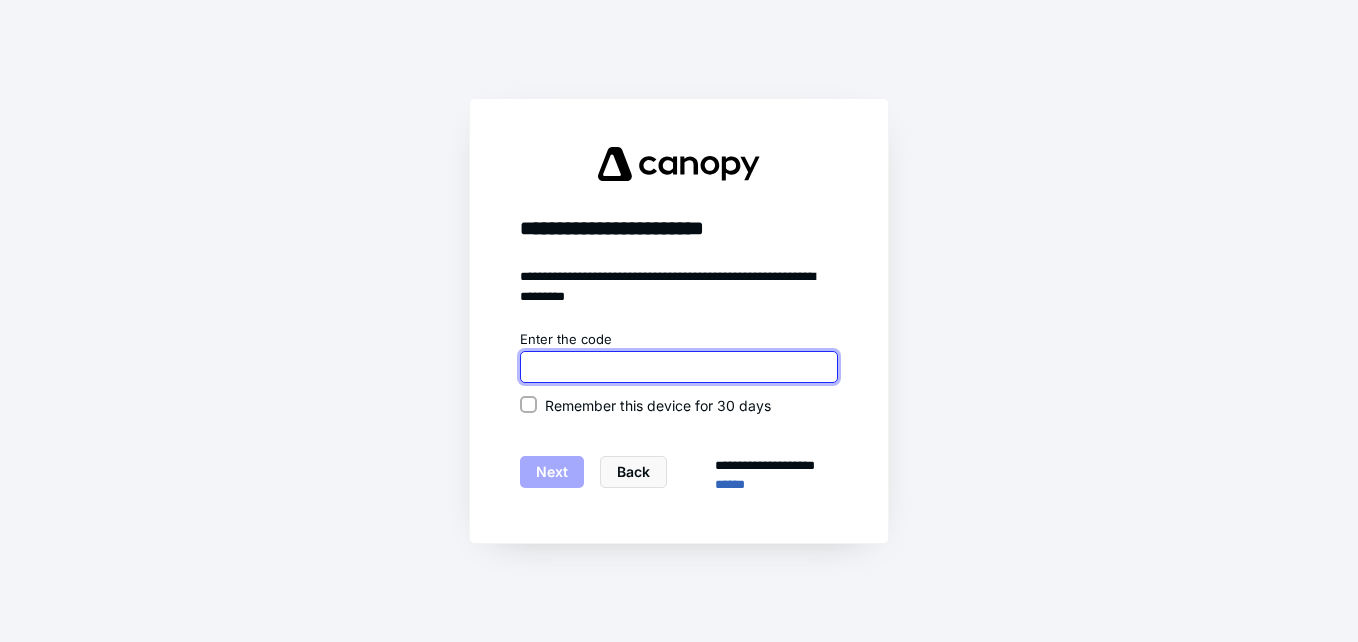 click at bounding box center [679, 367] 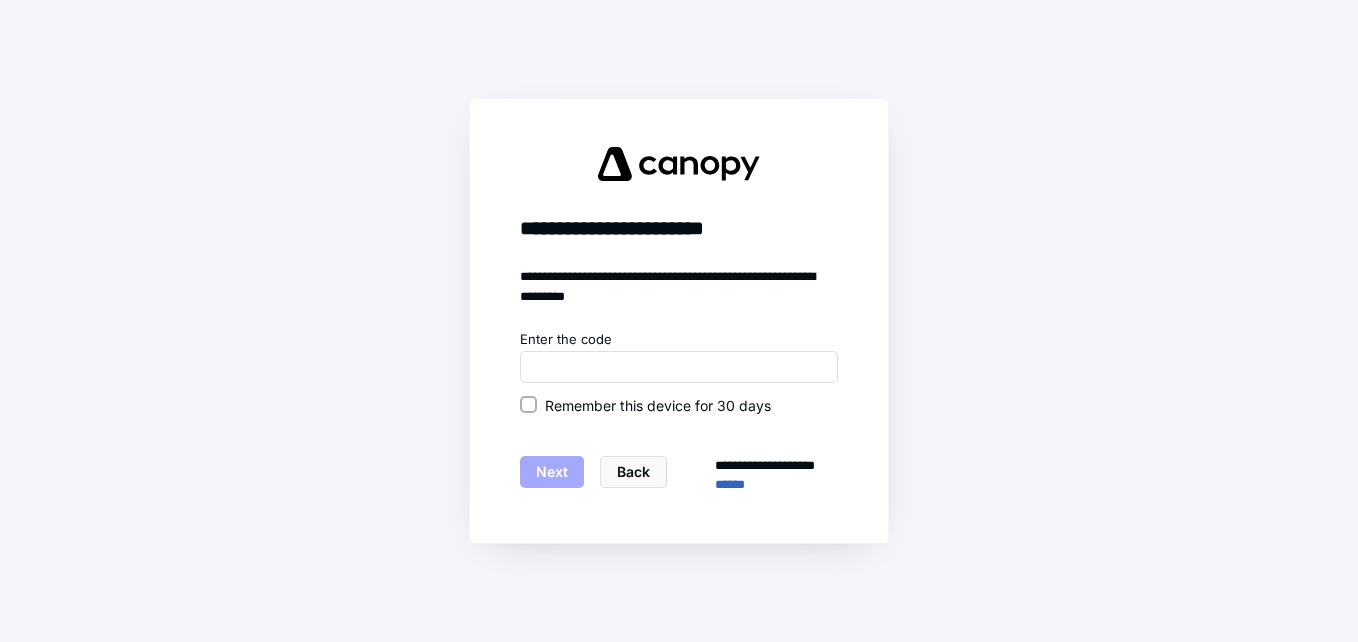click on "Remember this device for 30 days" at bounding box center [658, 405] 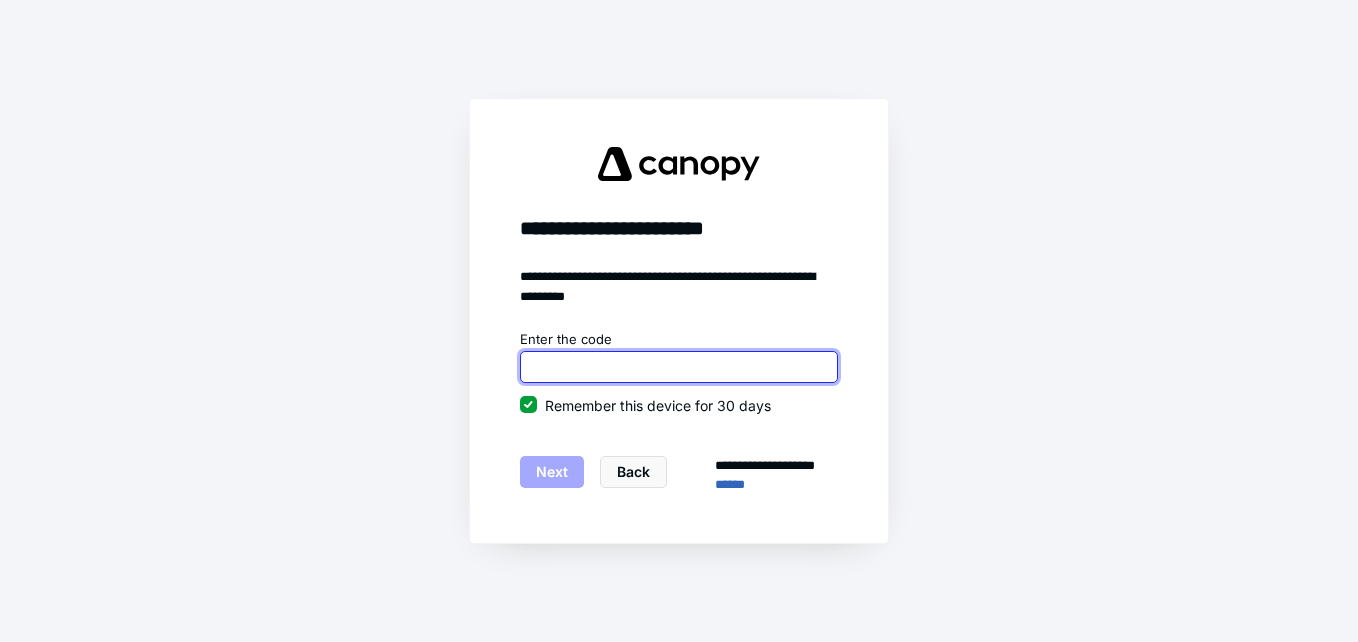 click at bounding box center [679, 367] 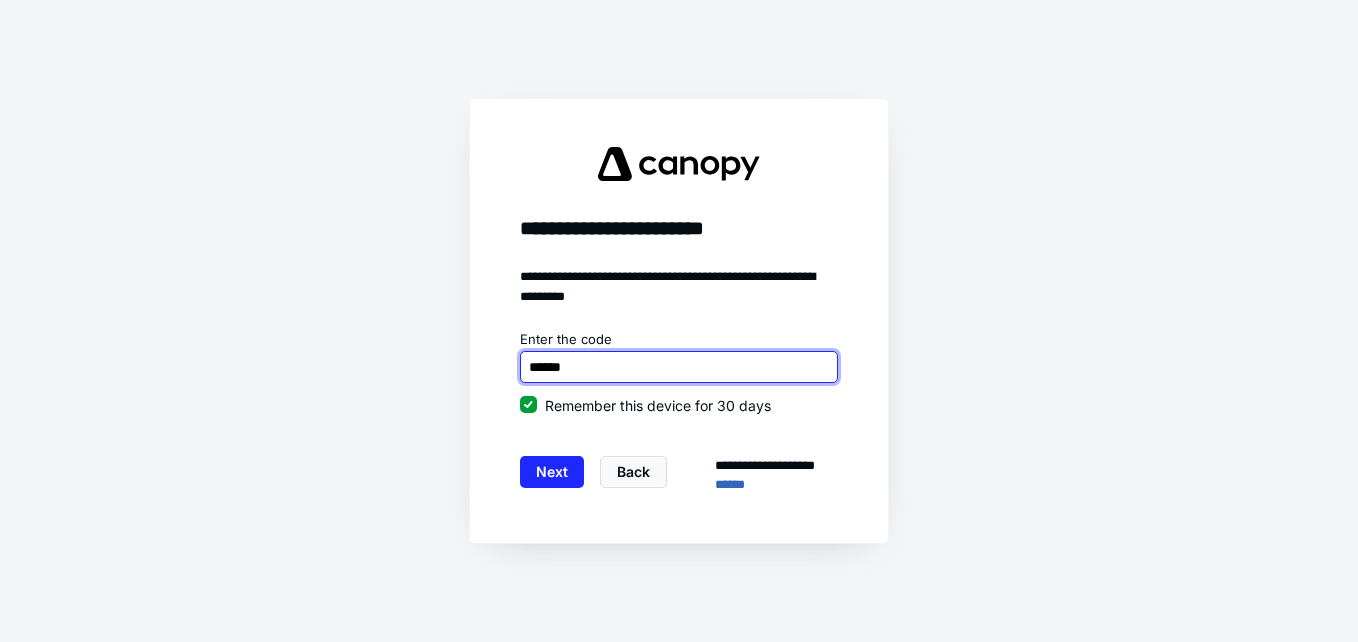 type on "******" 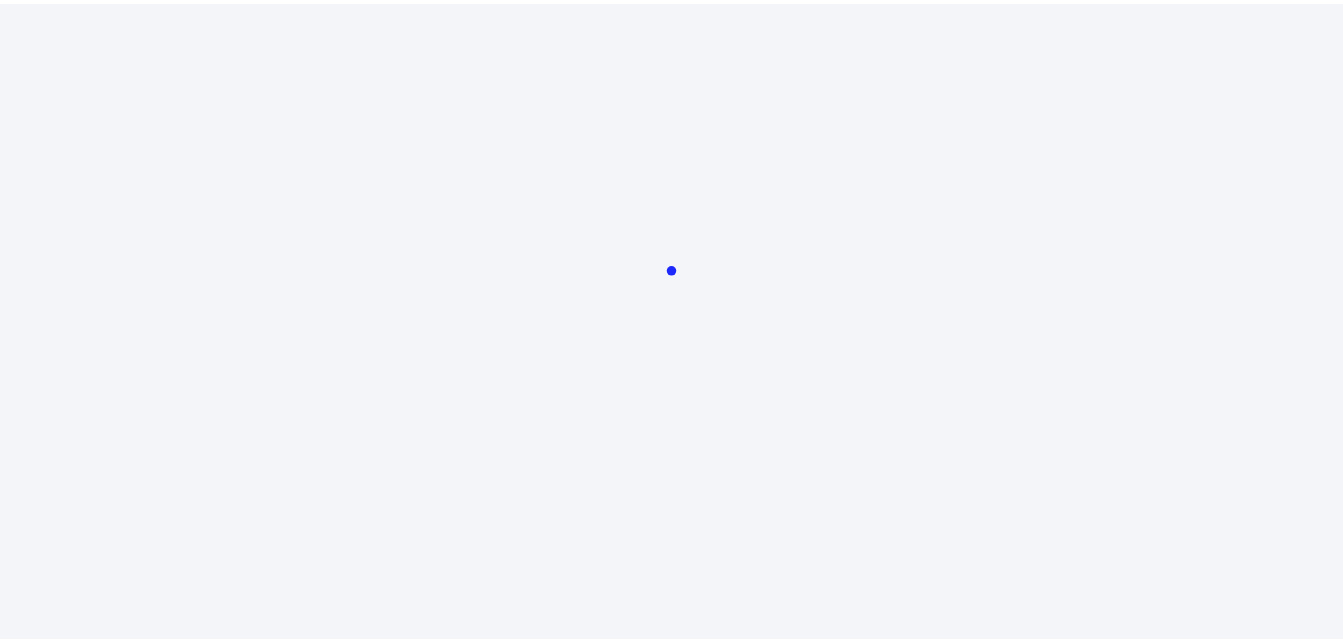 scroll, scrollTop: 0, scrollLeft: 0, axis: both 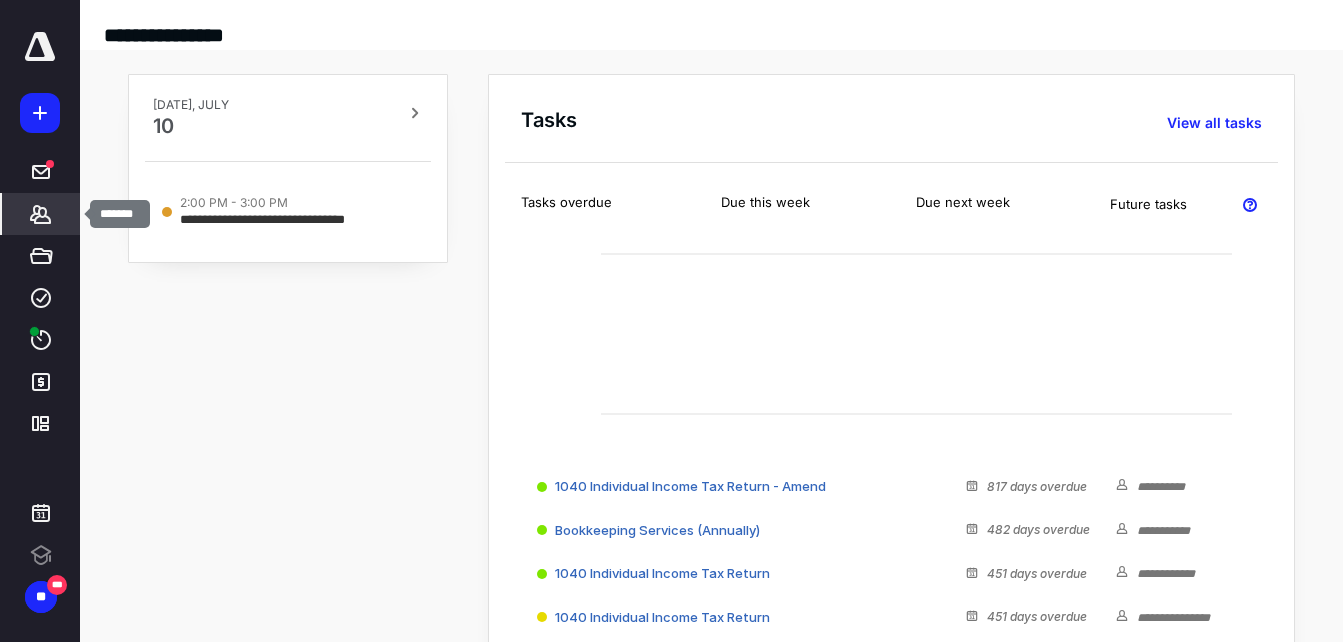click 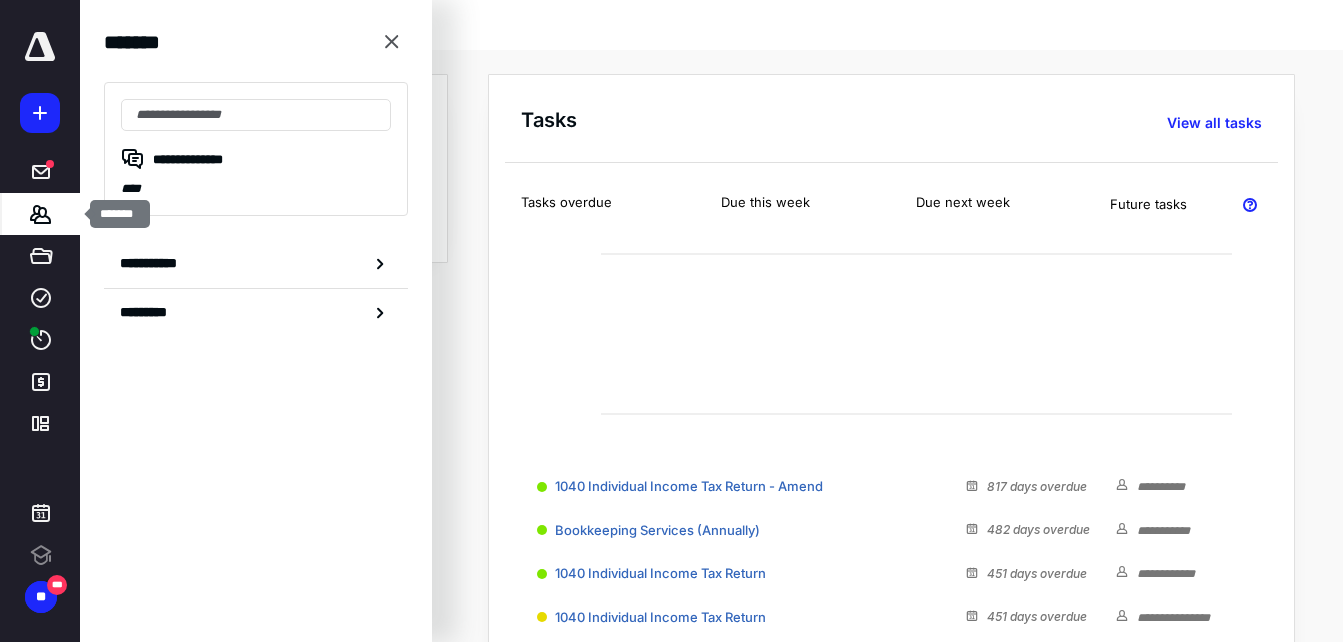 scroll, scrollTop: 0, scrollLeft: 0, axis: both 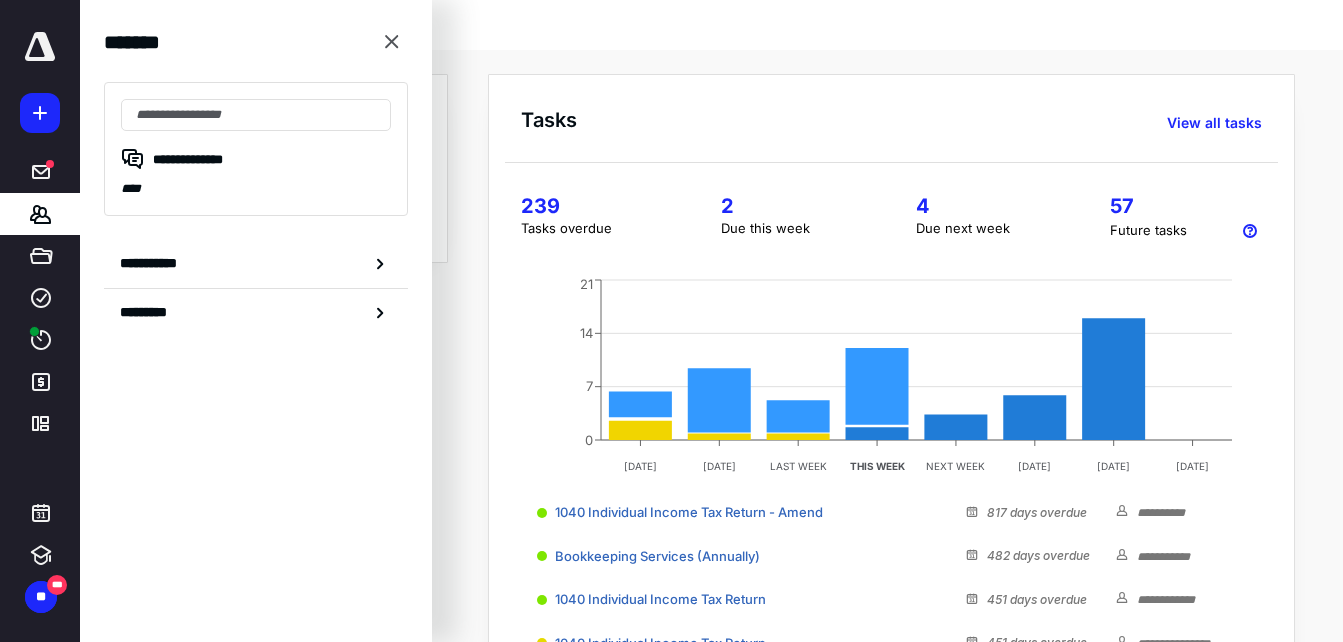 click on "**********" at bounding box center [256, 149] 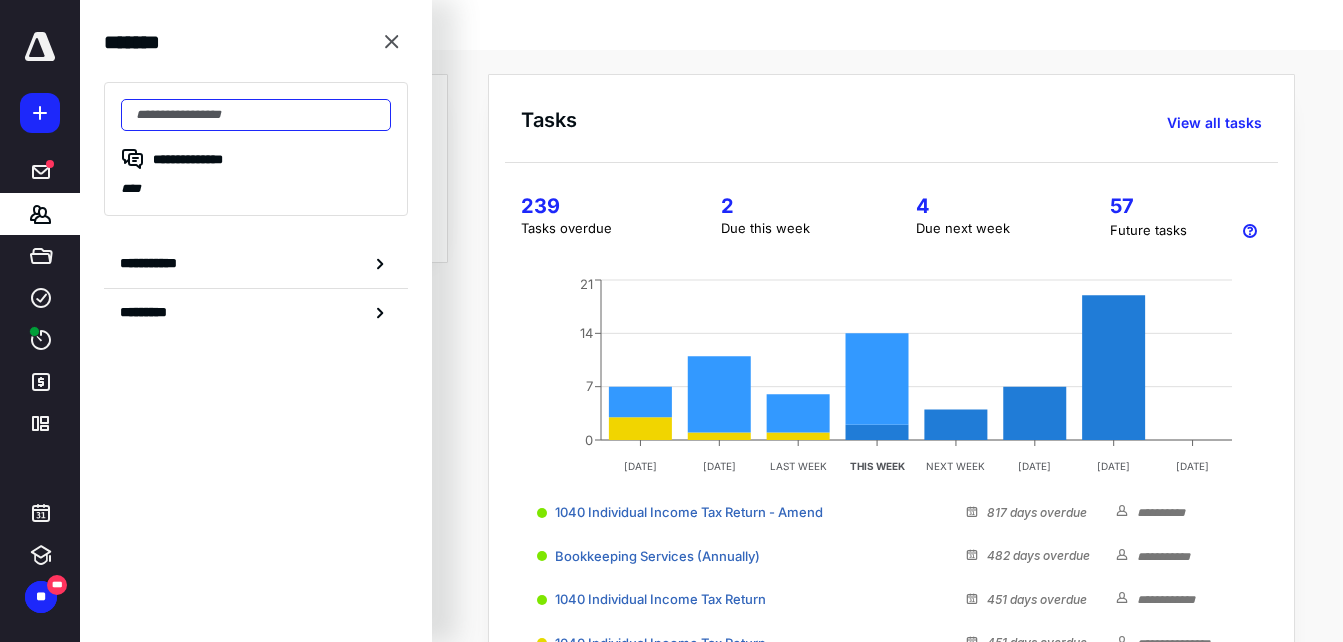 click at bounding box center (256, 115) 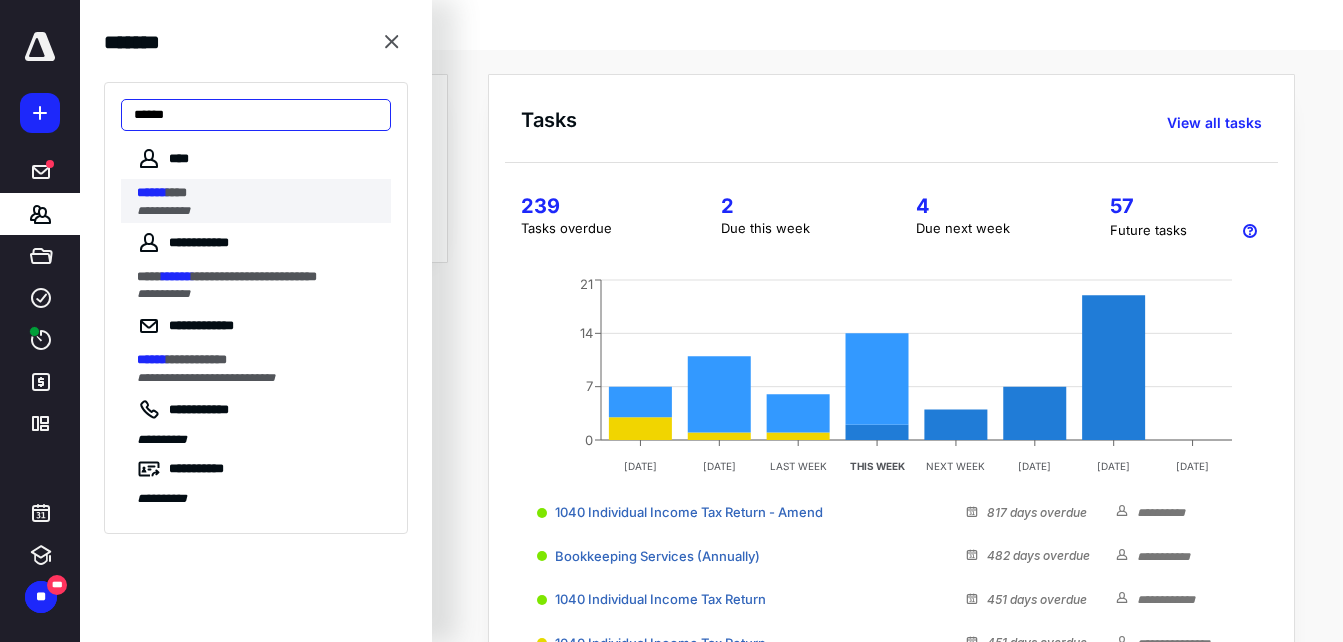 type on "******" 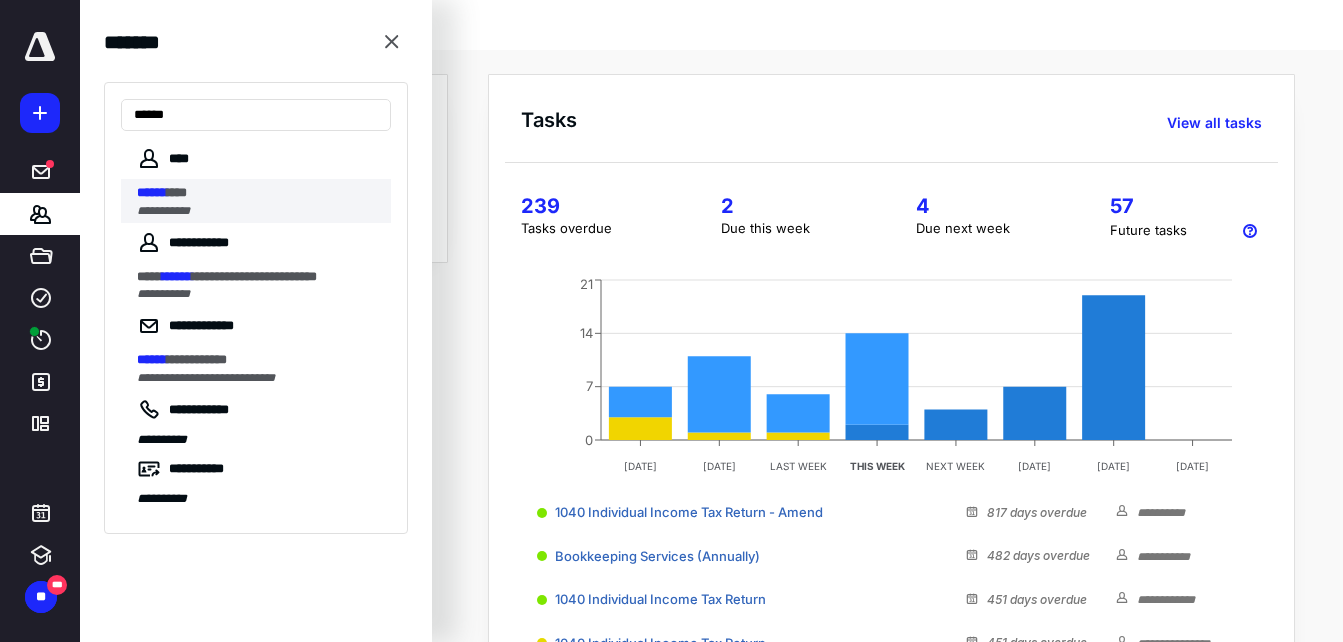 click on "**********" at bounding box center (258, 211) 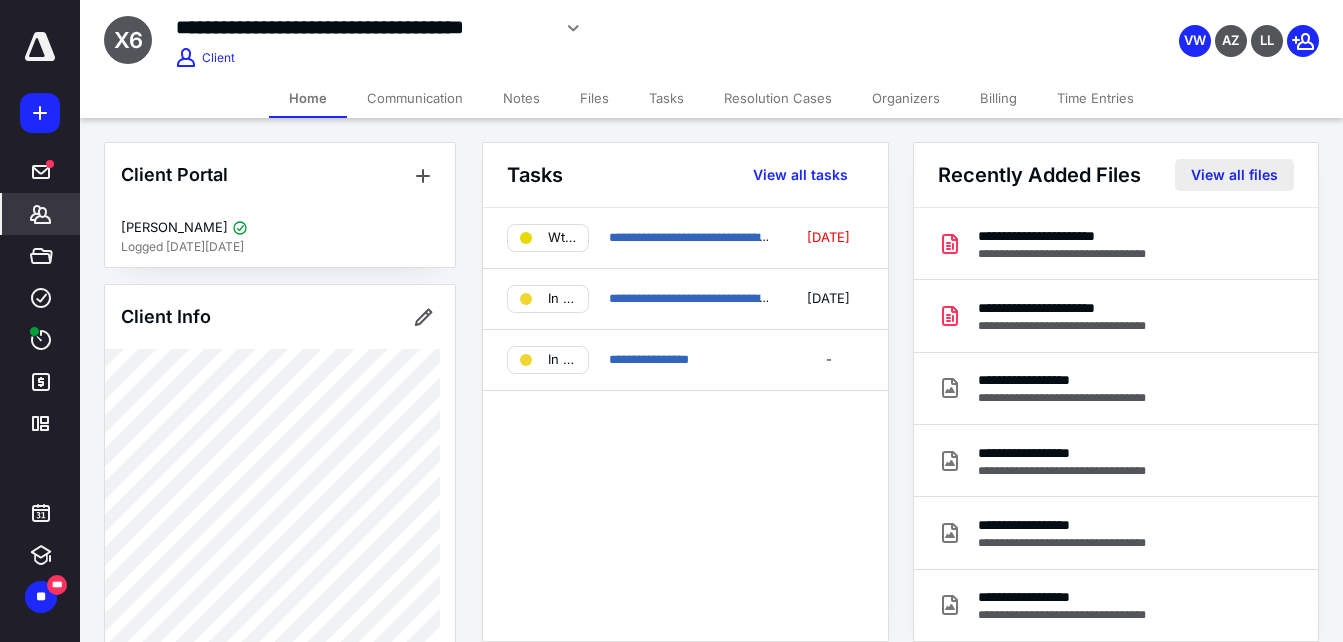 click on "View all files" at bounding box center (1234, 175) 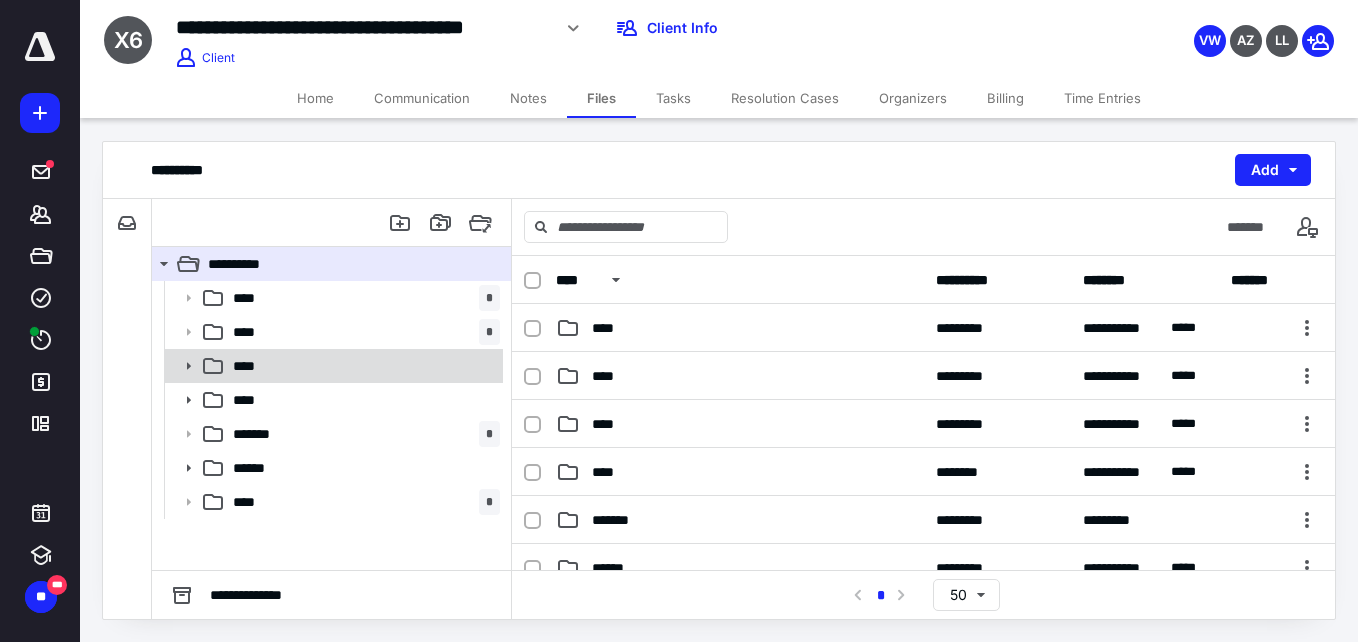 click at bounding box center [182, 366] 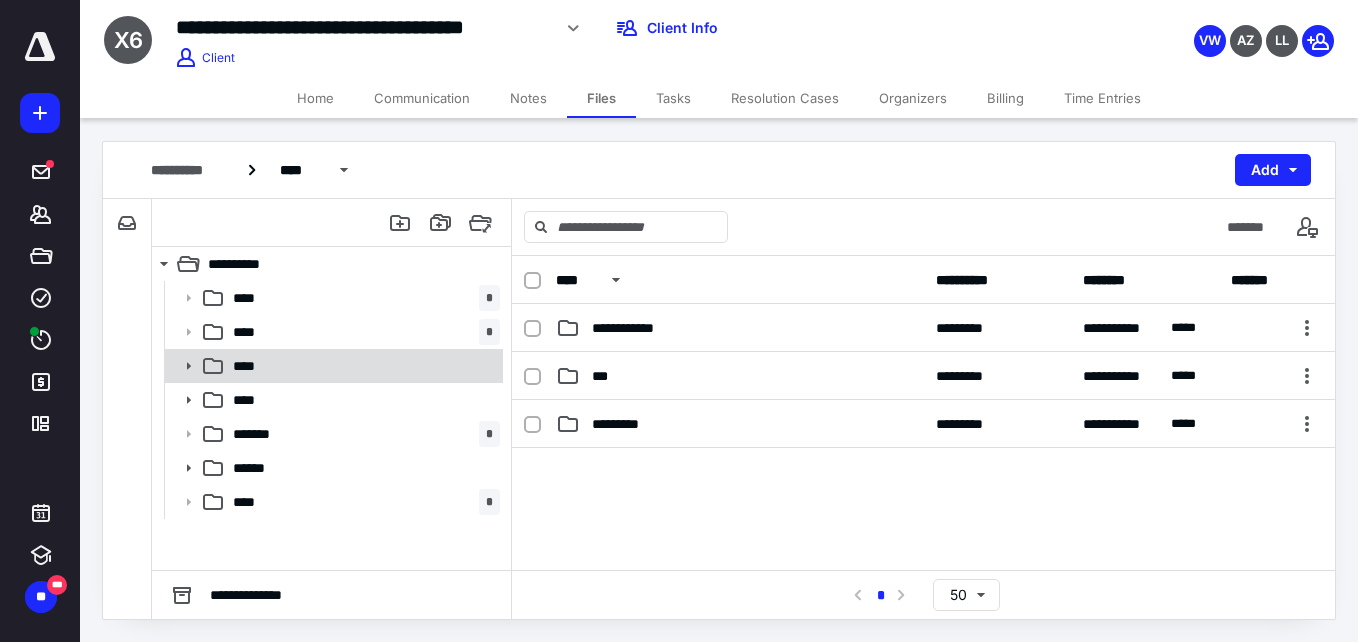 click 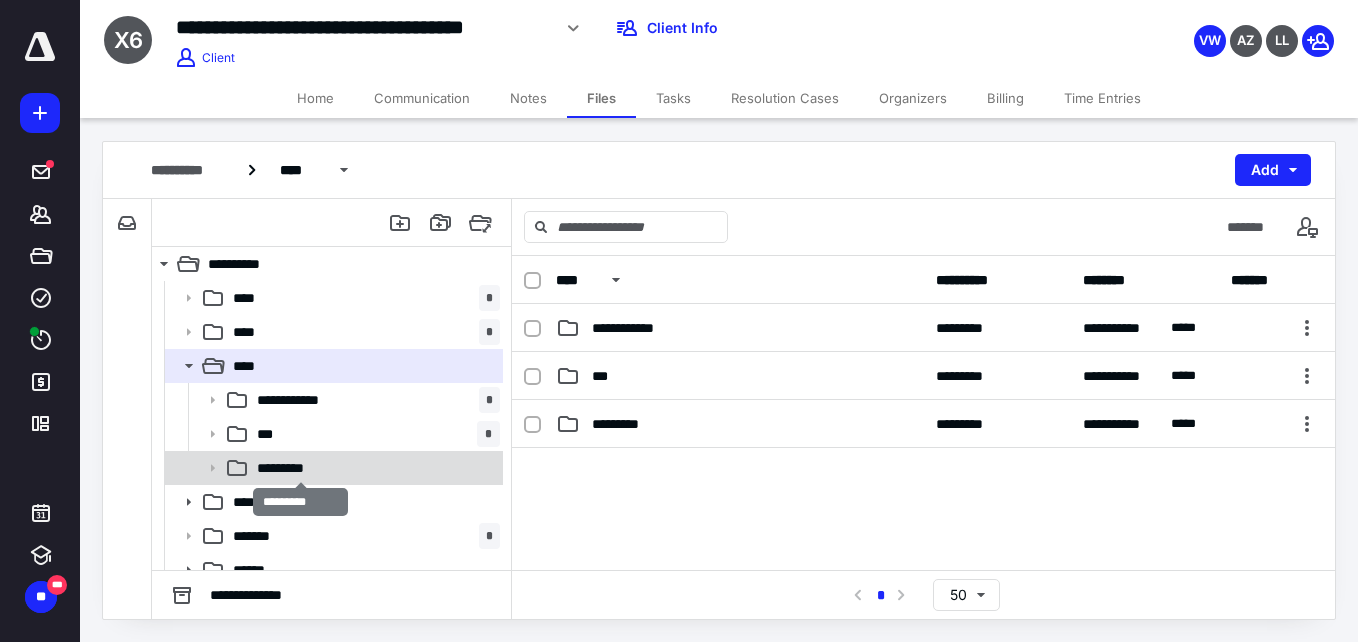 click on "*********" at bounding box center [300, 468] 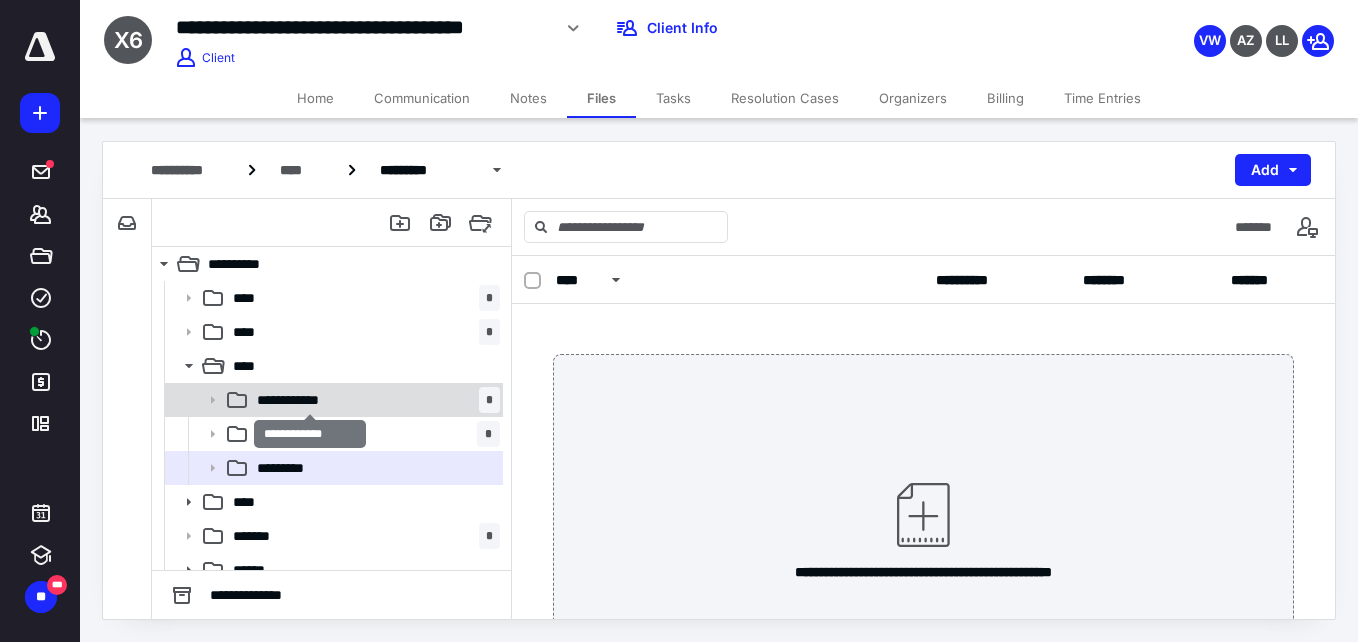 click on "**********" at bounding box center (310, 400) 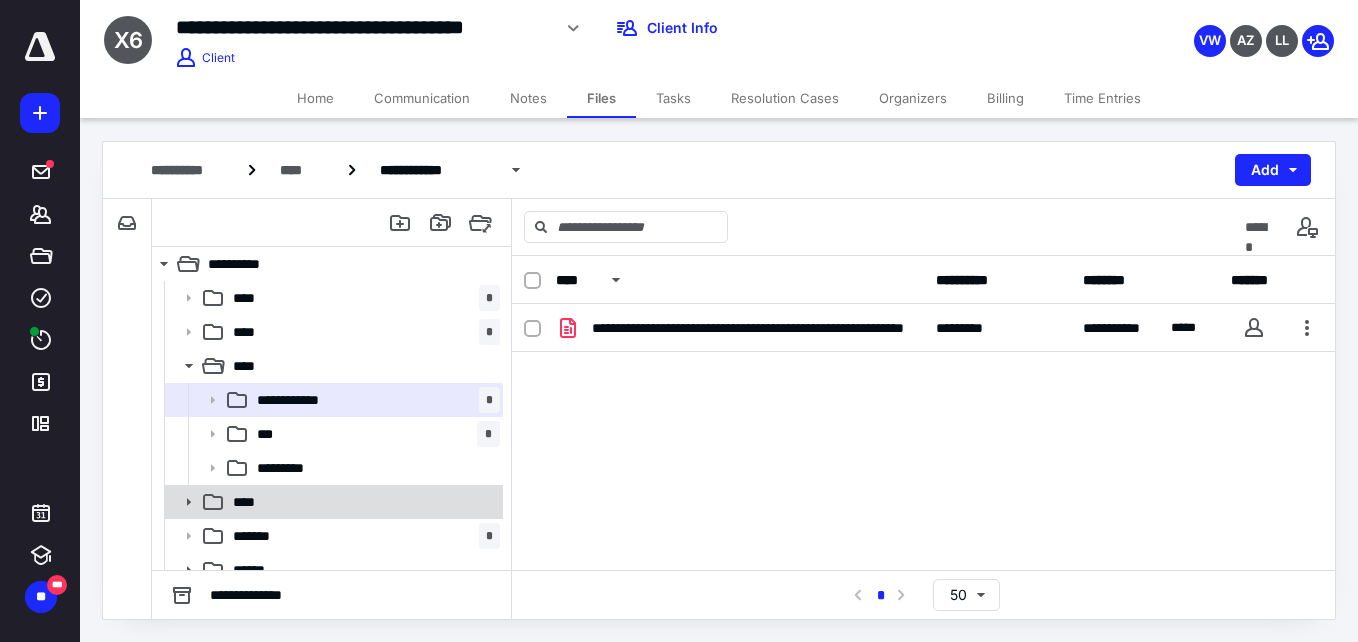 click 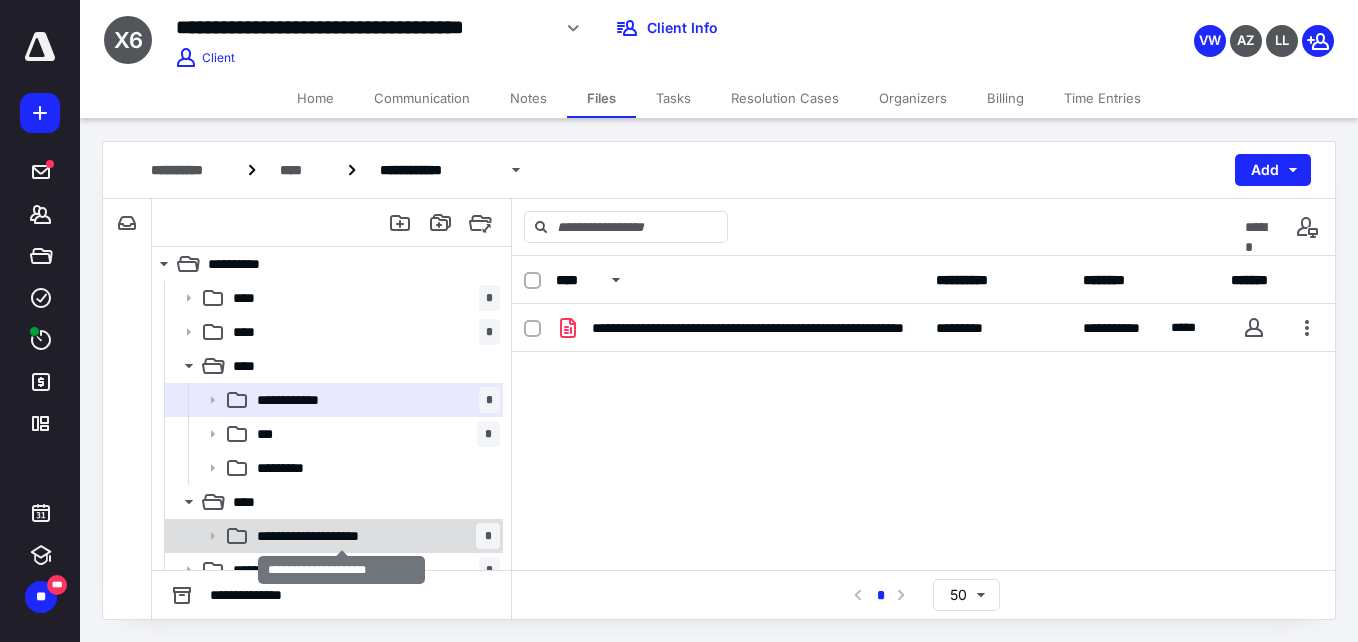 click on "**********" at bounding box center [342, 536] 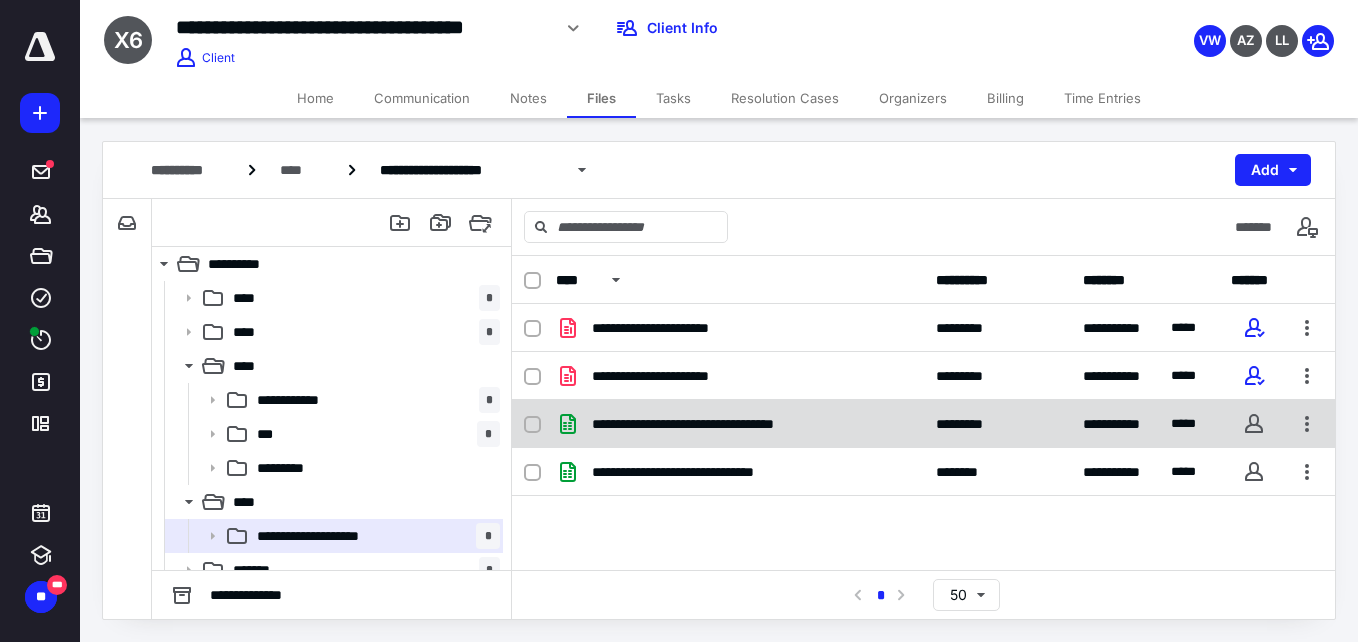 click on "**********" at bounding box center [923, 424] 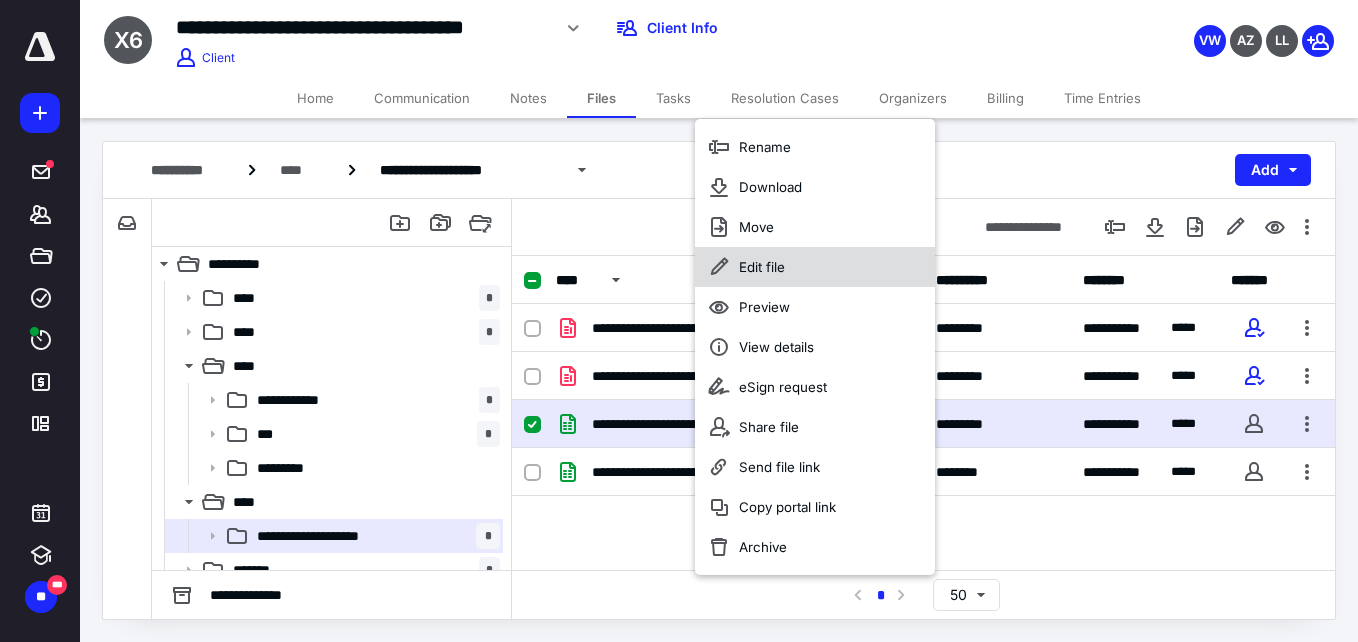 click on "Edit file" at bounding box center (762, 267) 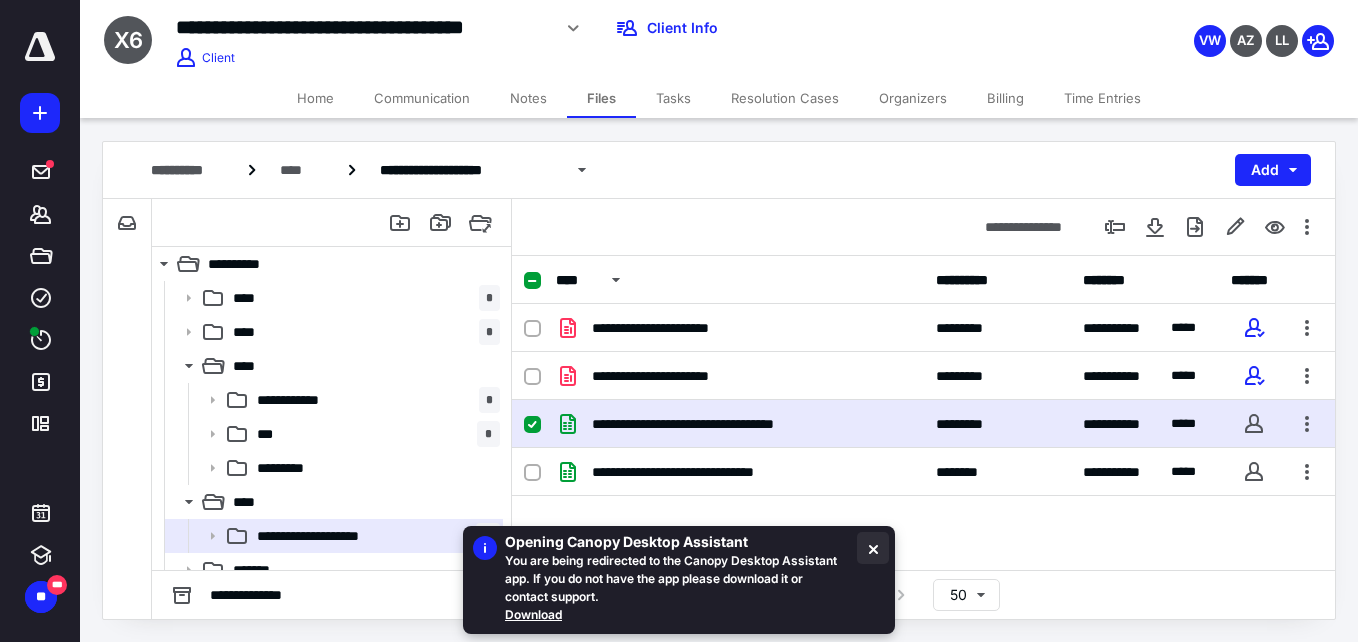 click at bounding box center (873, 548) 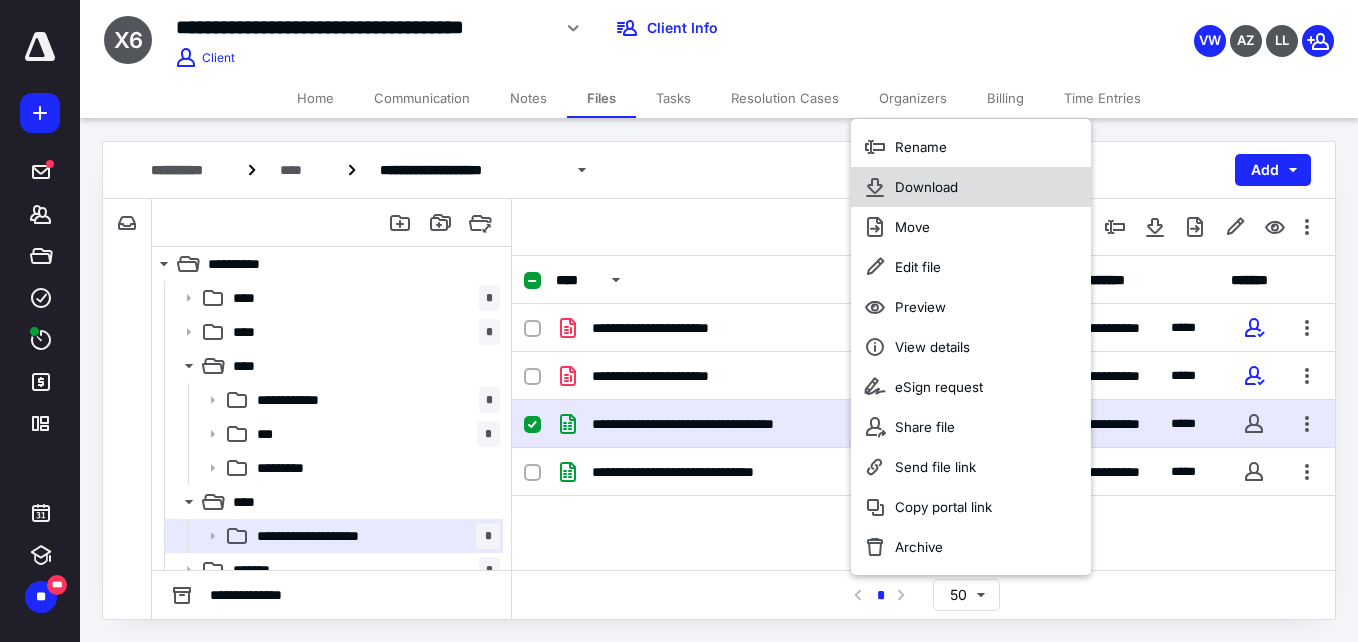 click on "Download" at bounding box center (926, 187) 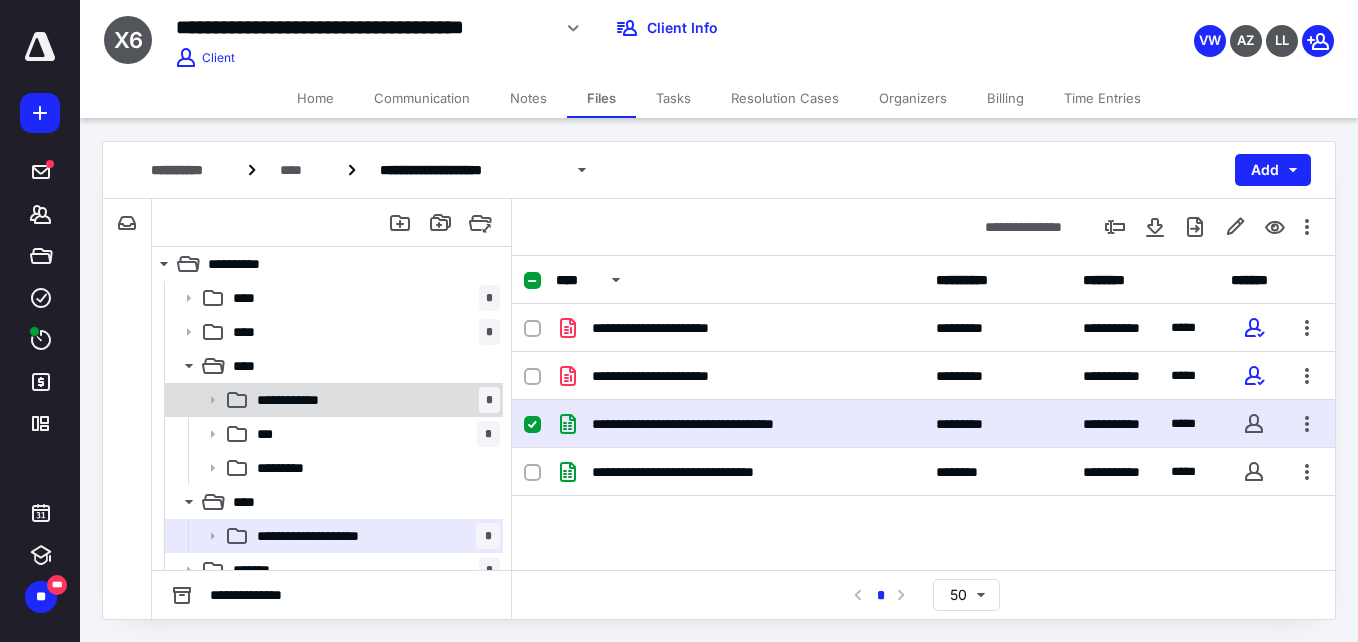 click on "**********" at bounding box center (310, 400) 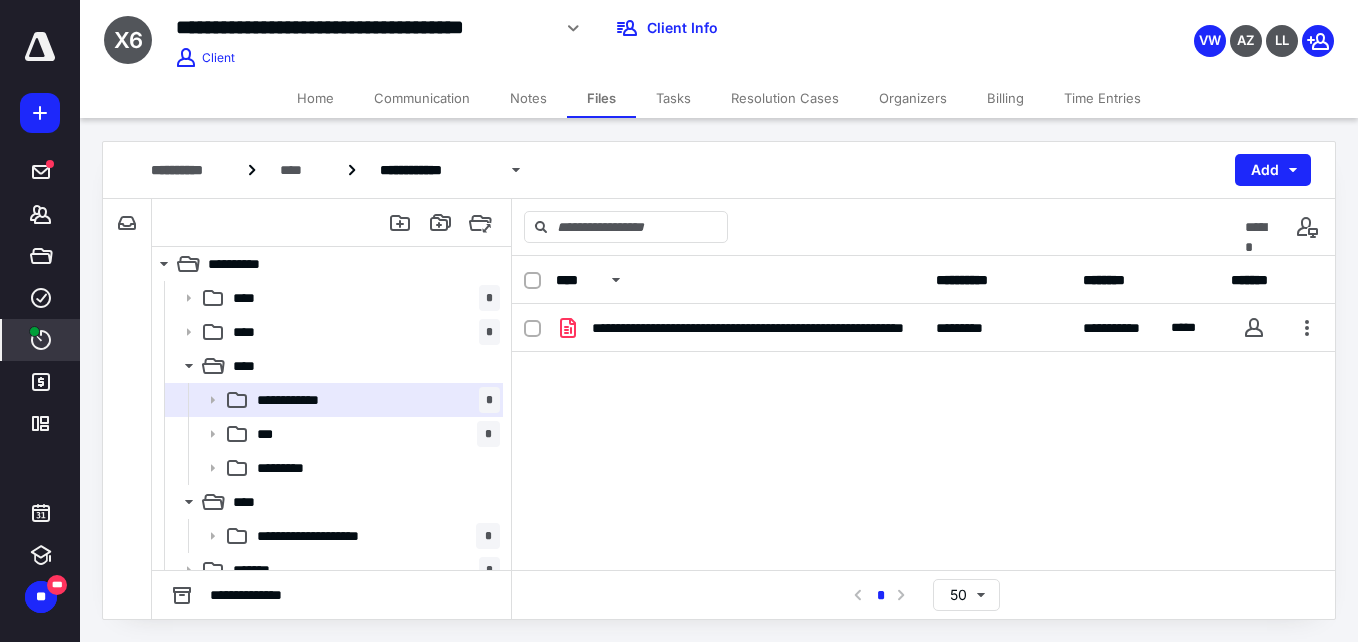 click on "****" at bounding box center (41, 340) 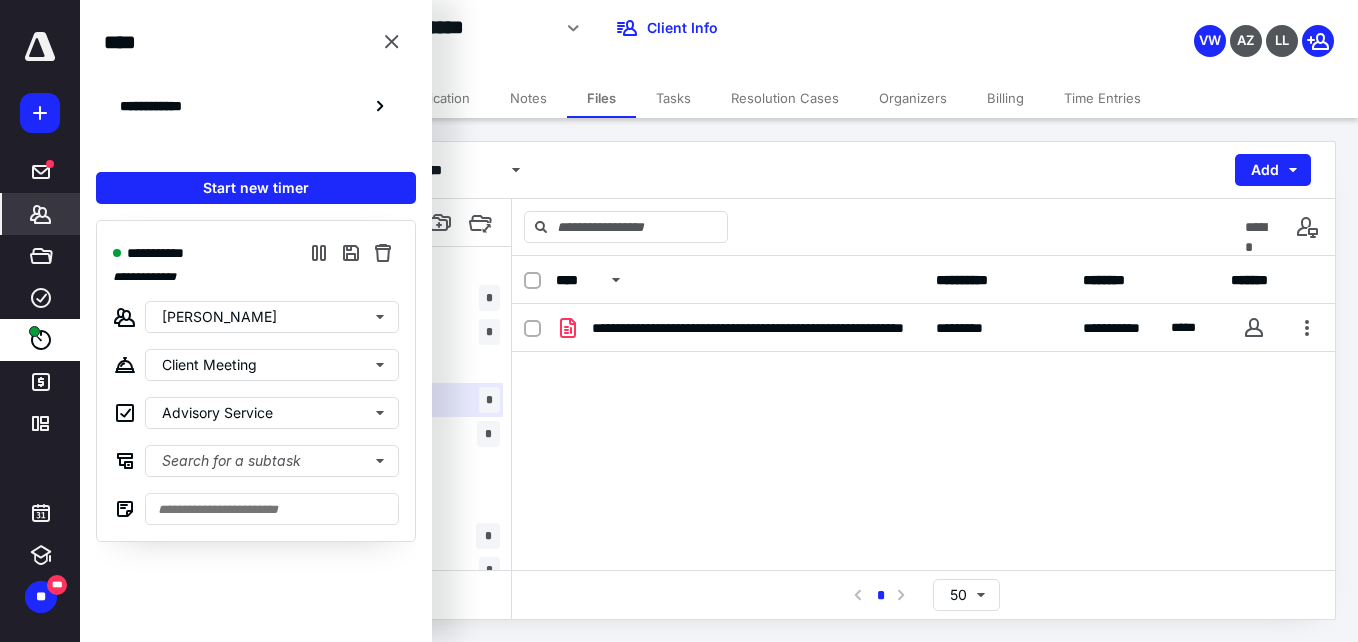click 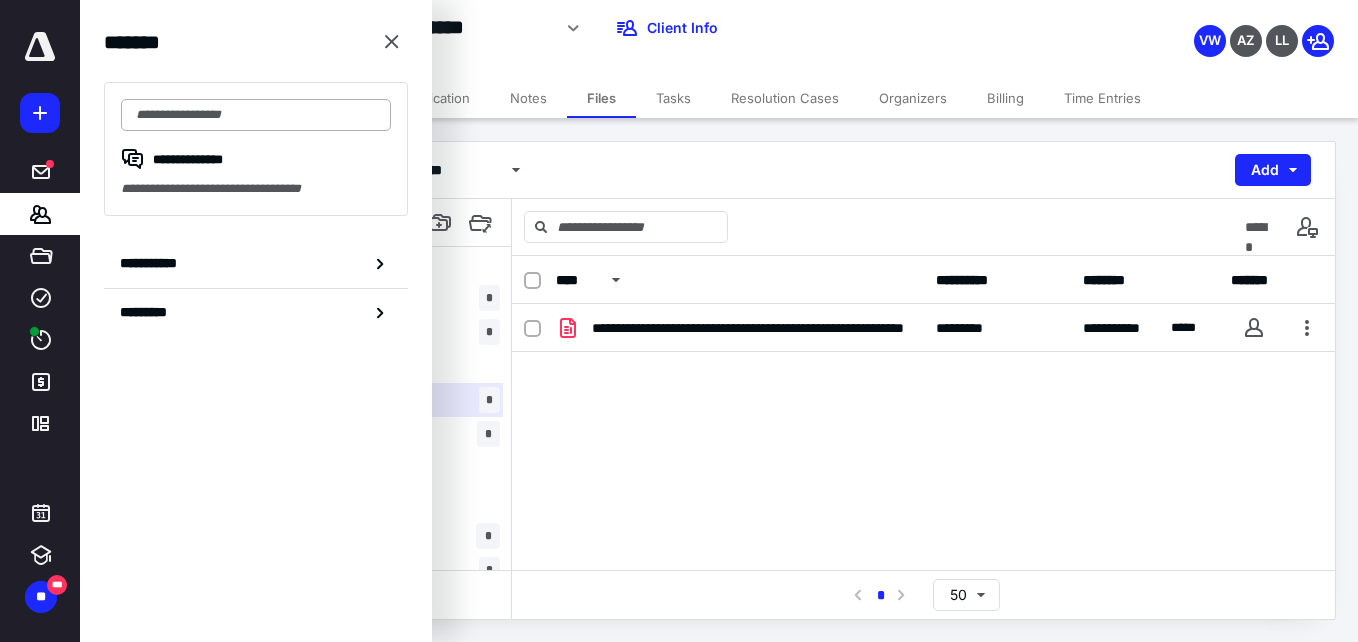click at bounding box center (256, 115) 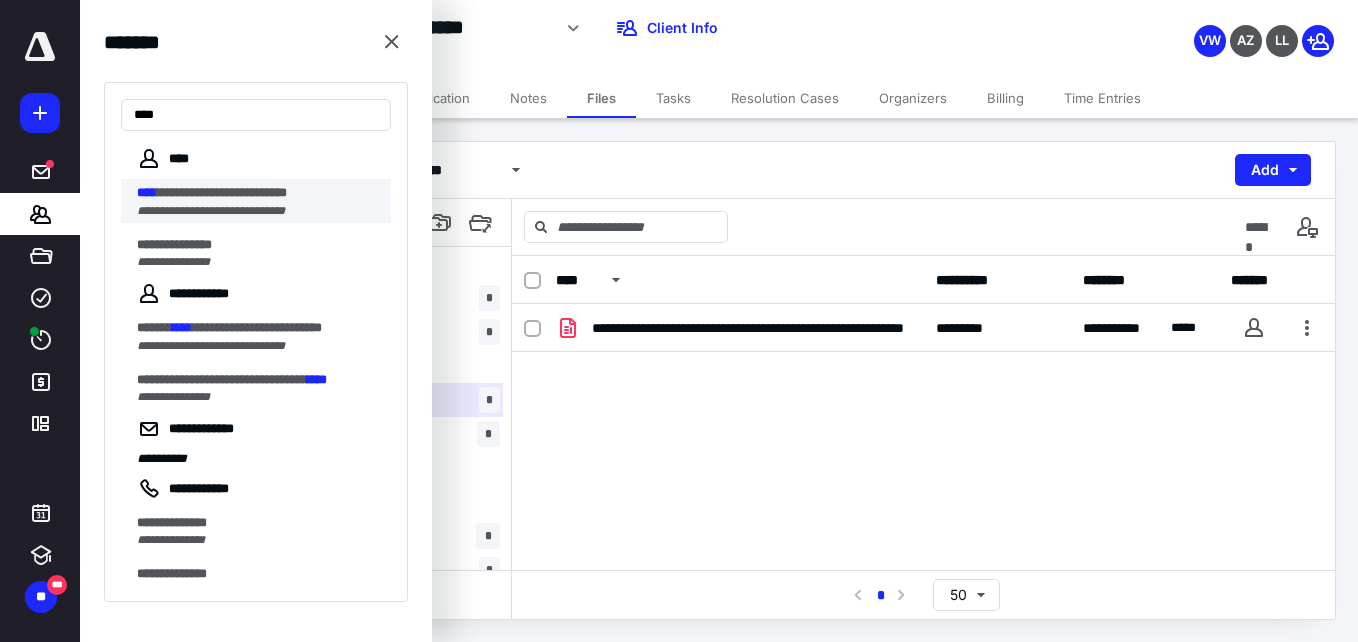 type on "****" 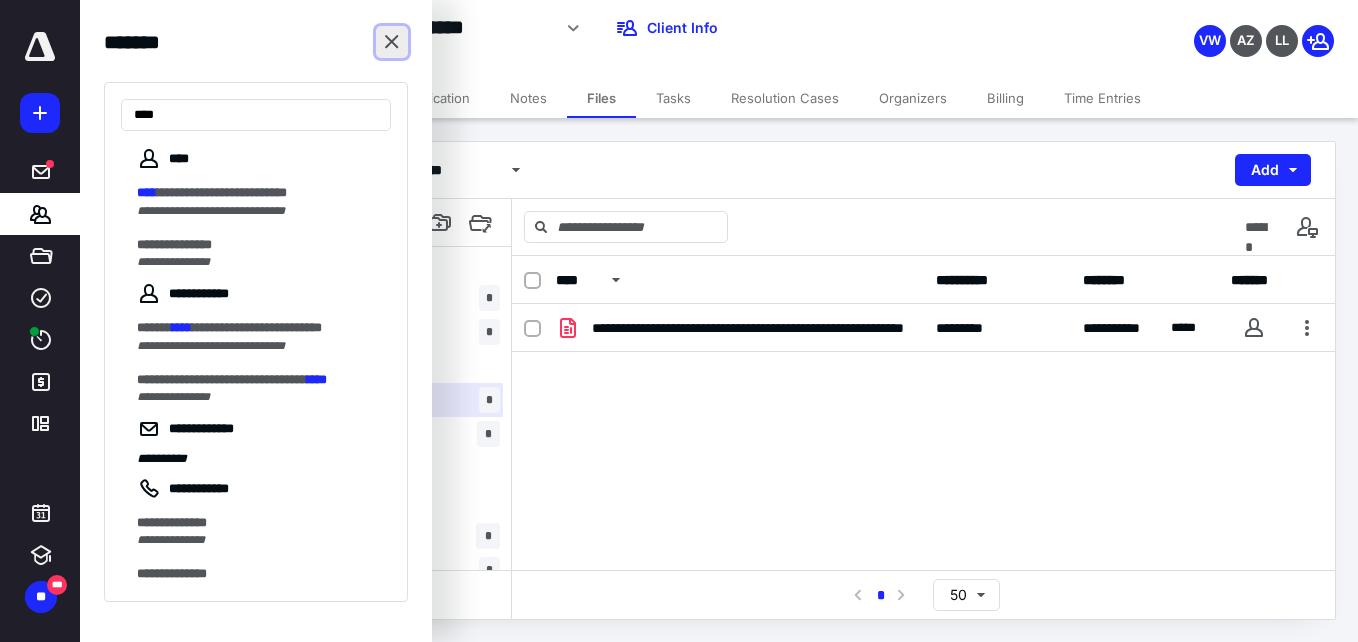 click at bounding box center (392, 42) 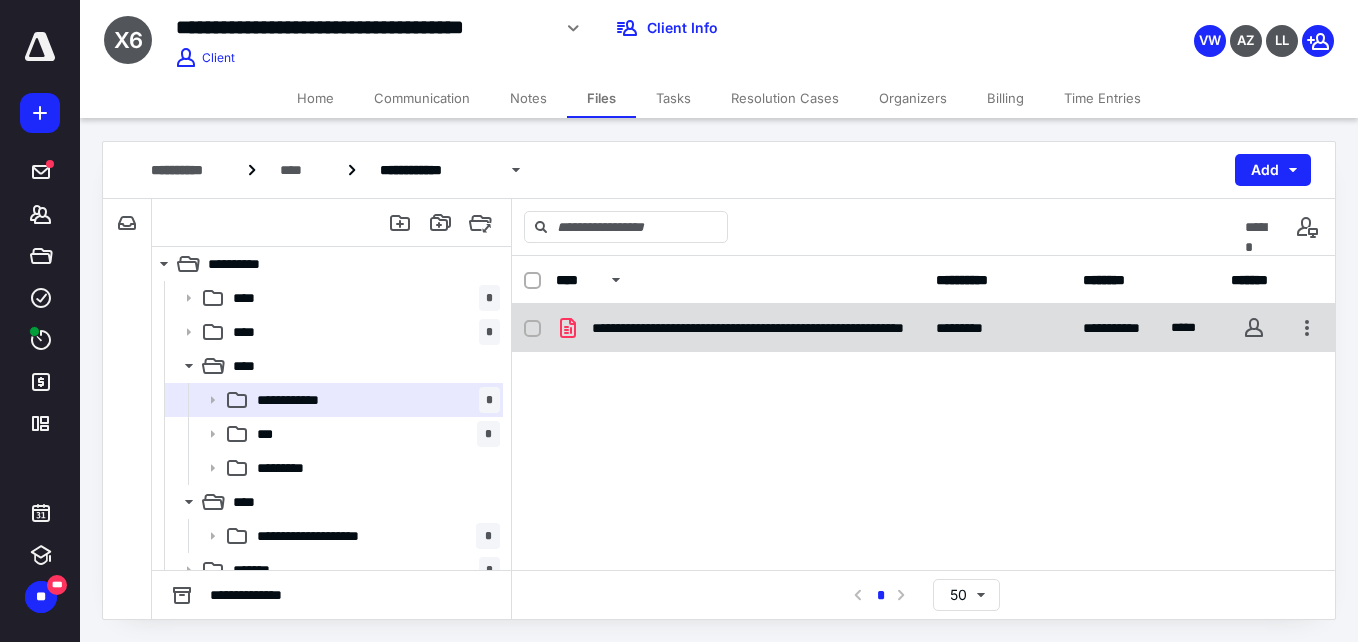 checkbox on "true" 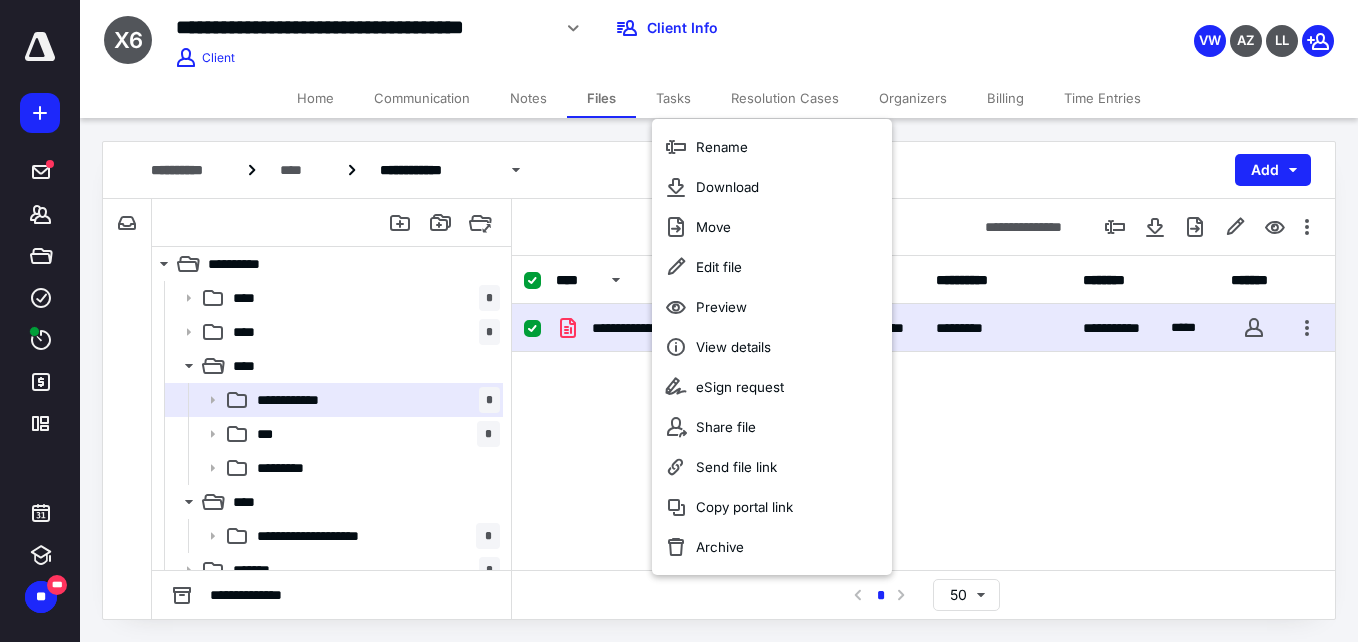 click on "**********" at bounding box center [923, 454] 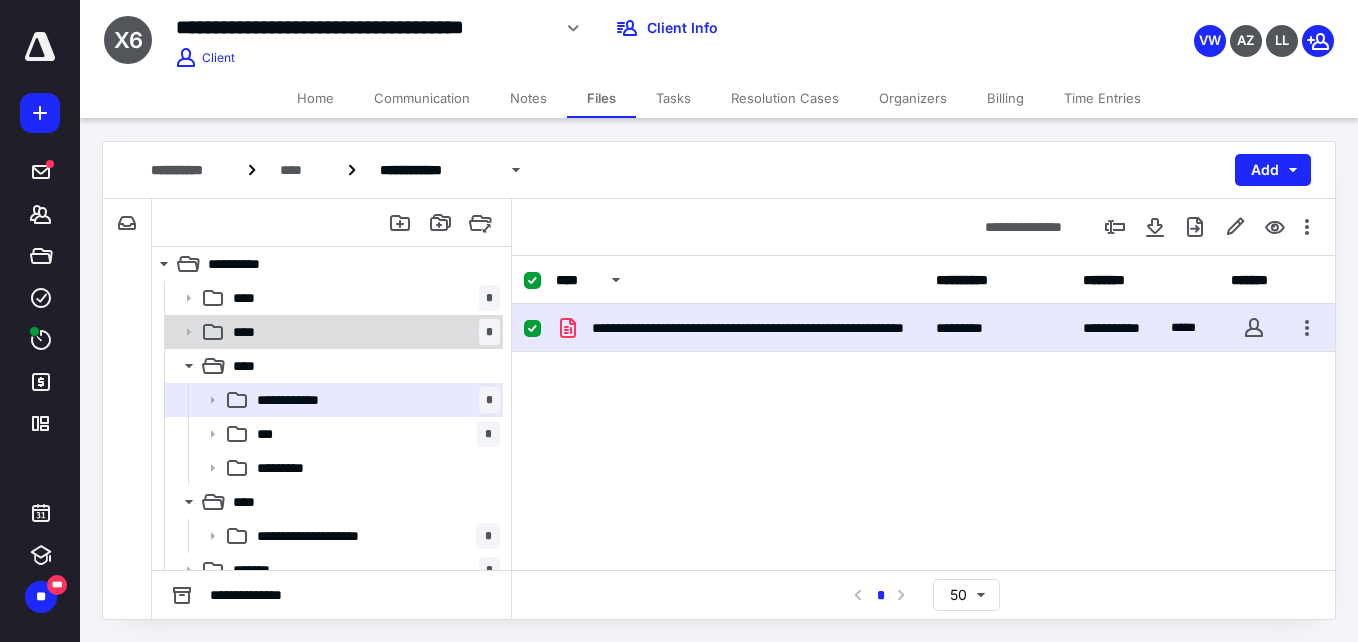 click on "**** *" at bounding box center (362, 332) 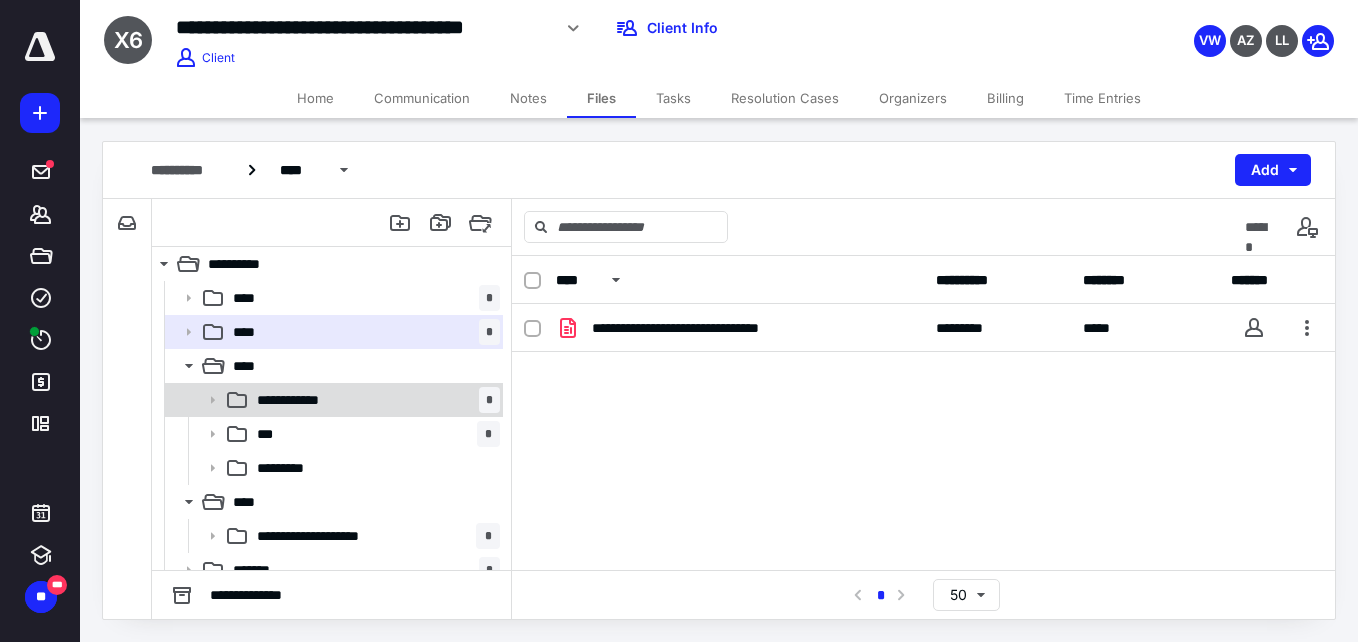click on "**********" at bounding box center (332, 400) 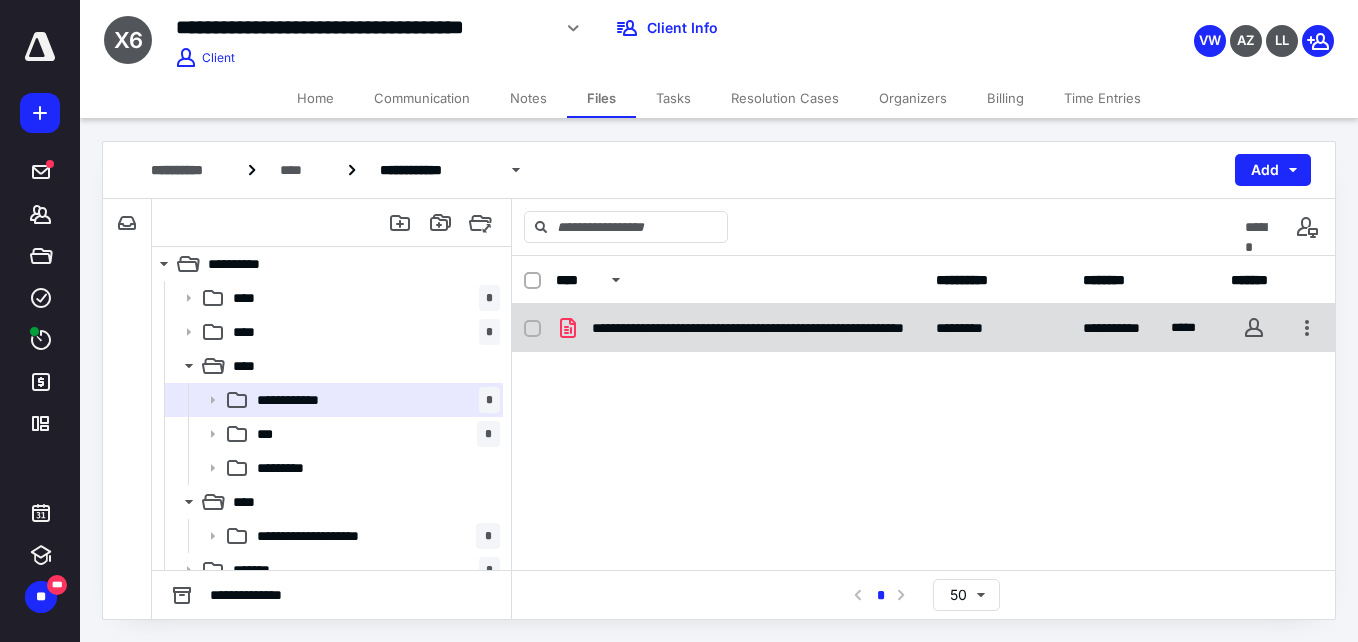 checkbox on "true" 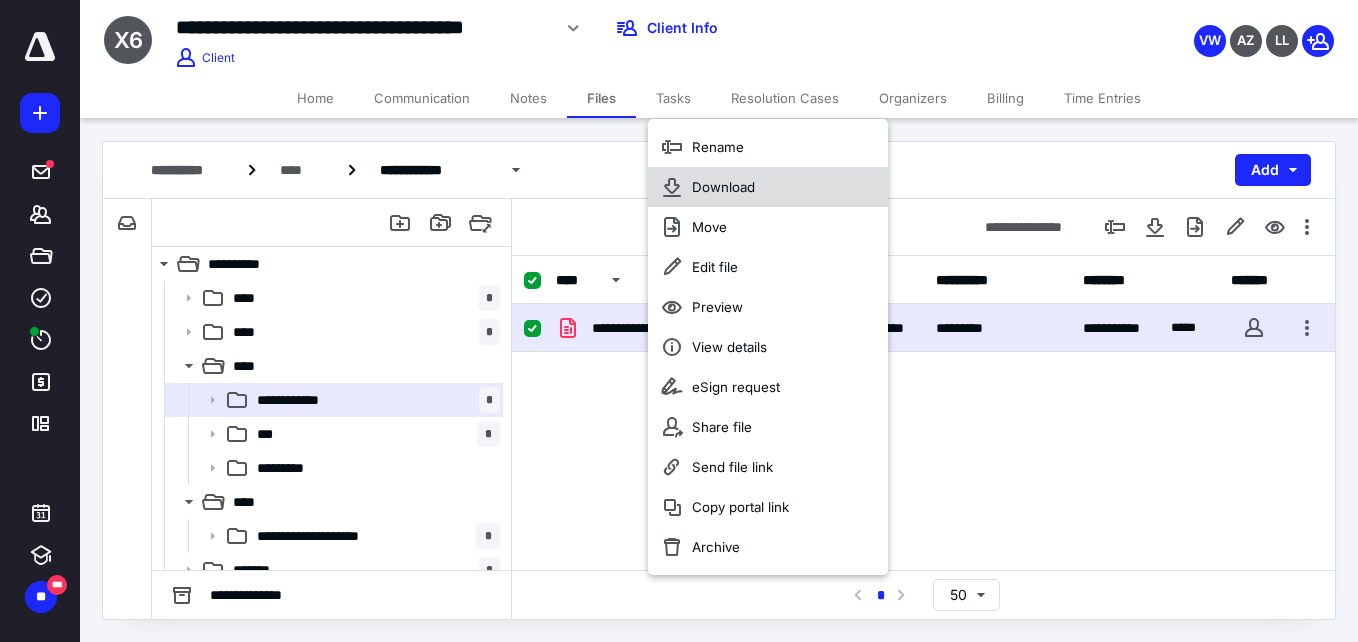 click on "Download" at bounding box center [723, 187] 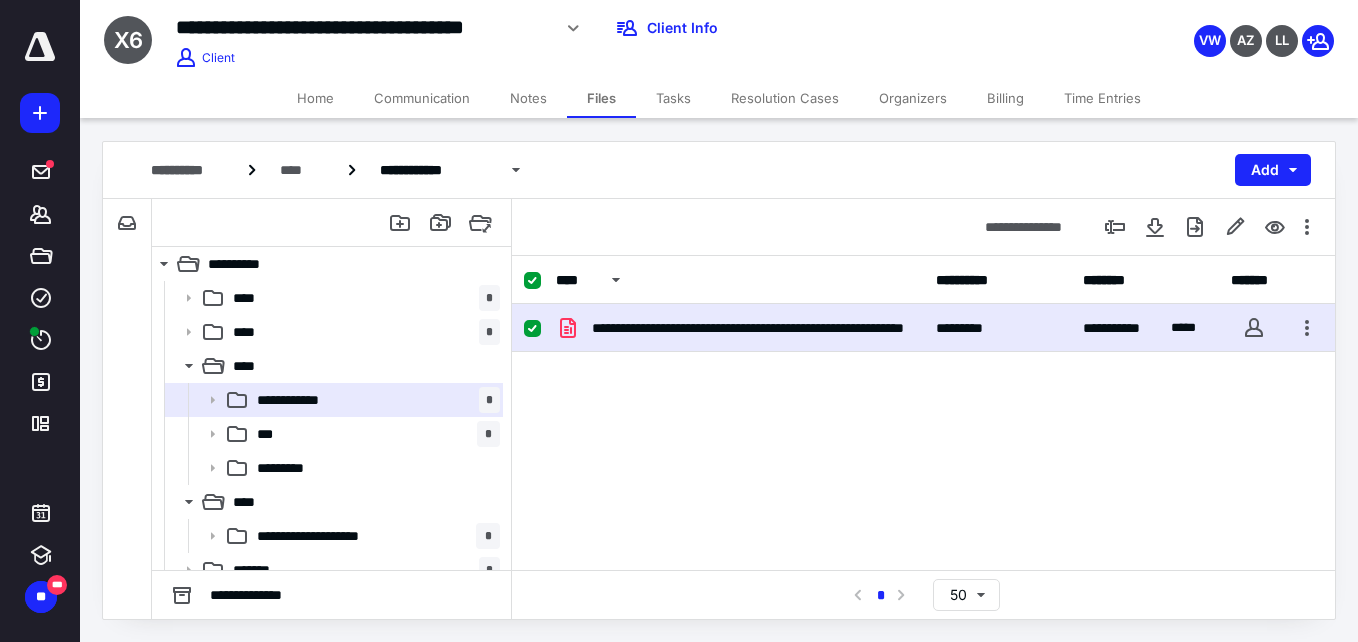 click on "Home" at bounding box center (315, 98) 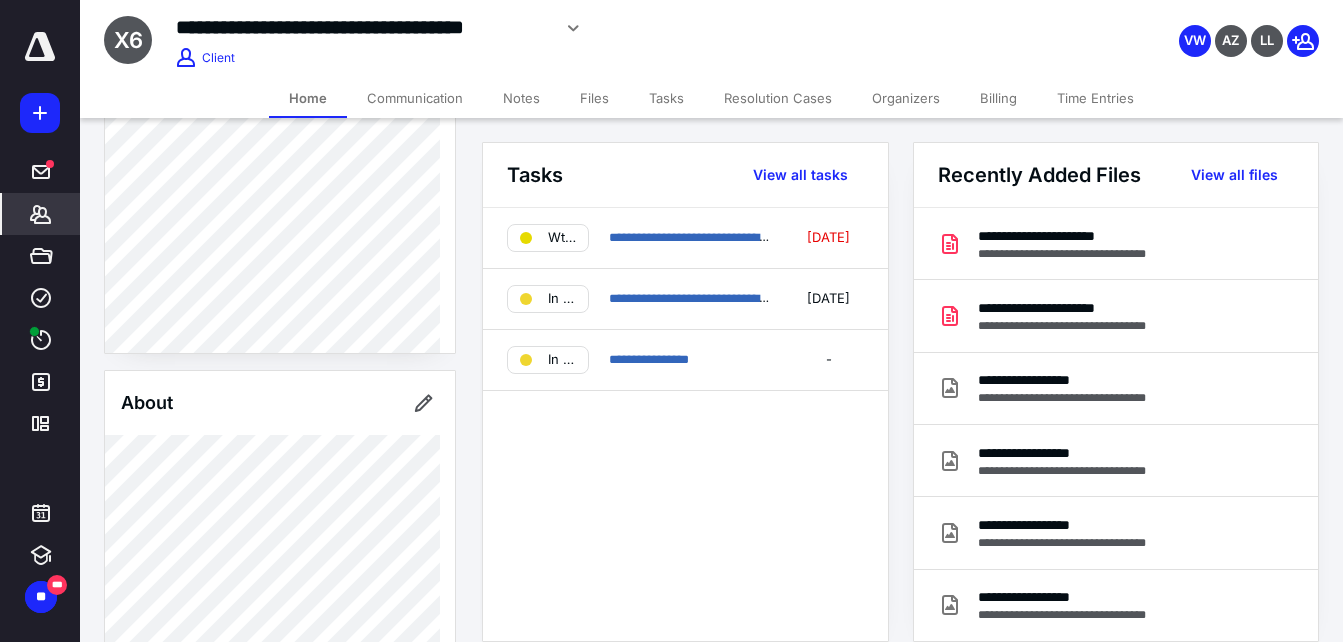 scroll, scrollTop: 400, scrollLeft: 0, axis: vertical 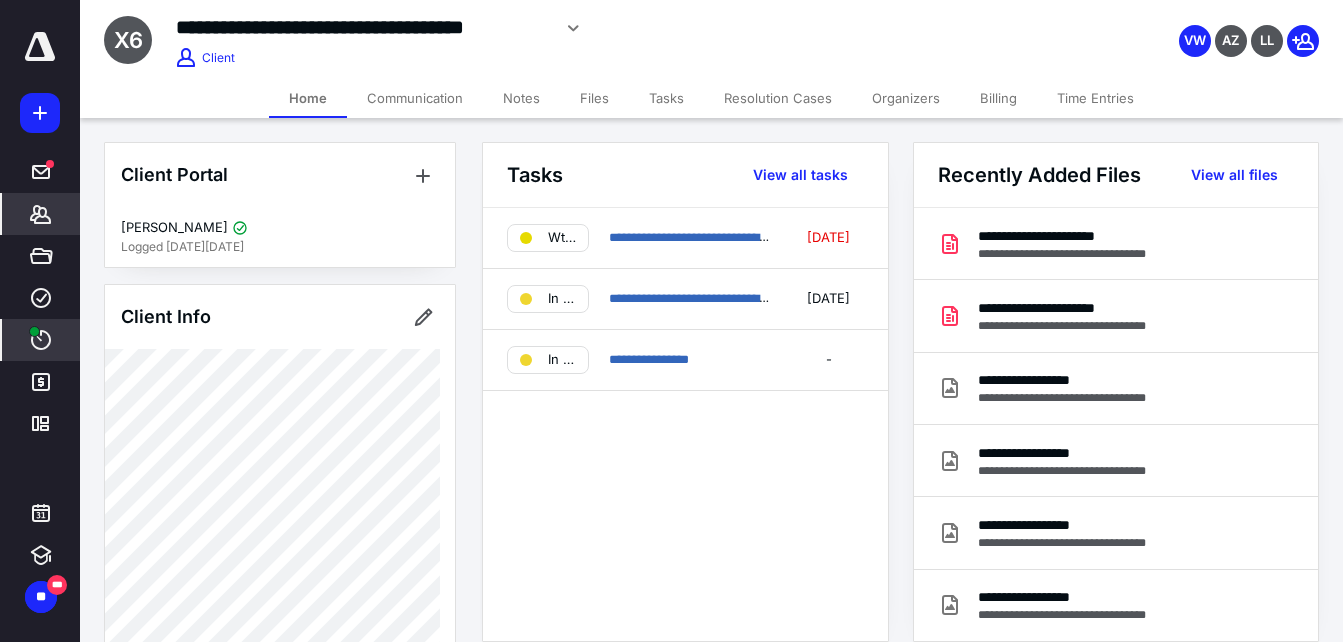 click on "****" at bounding box center [41, 340] 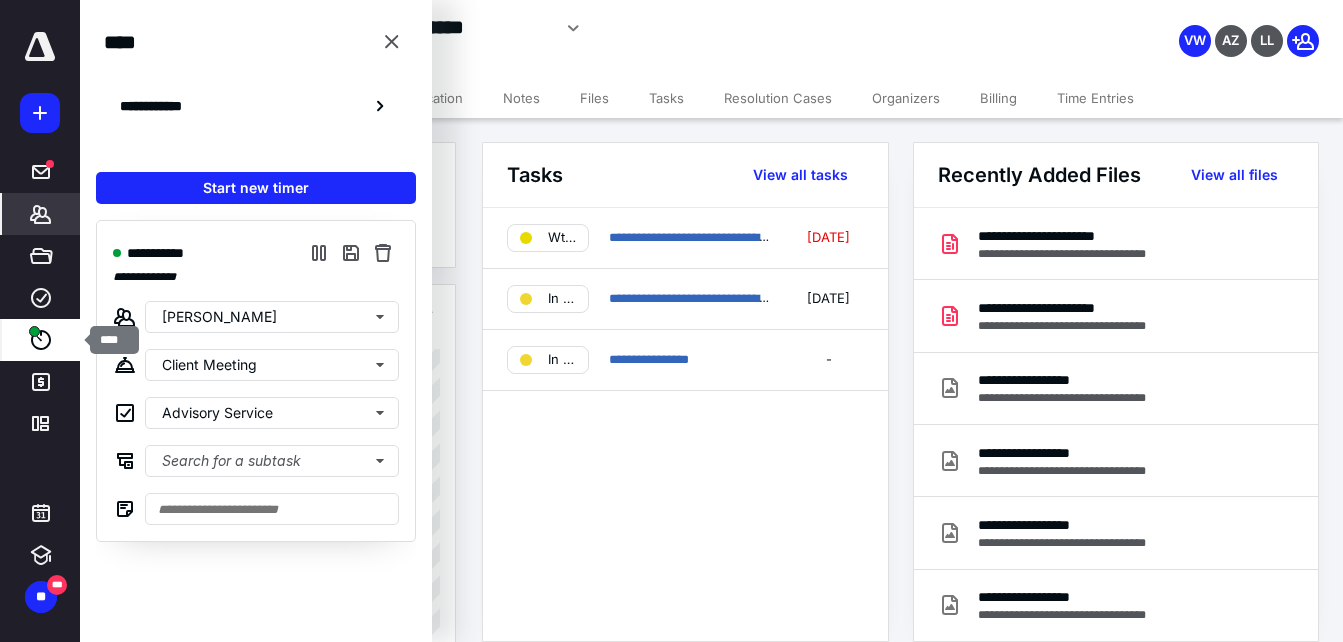 click 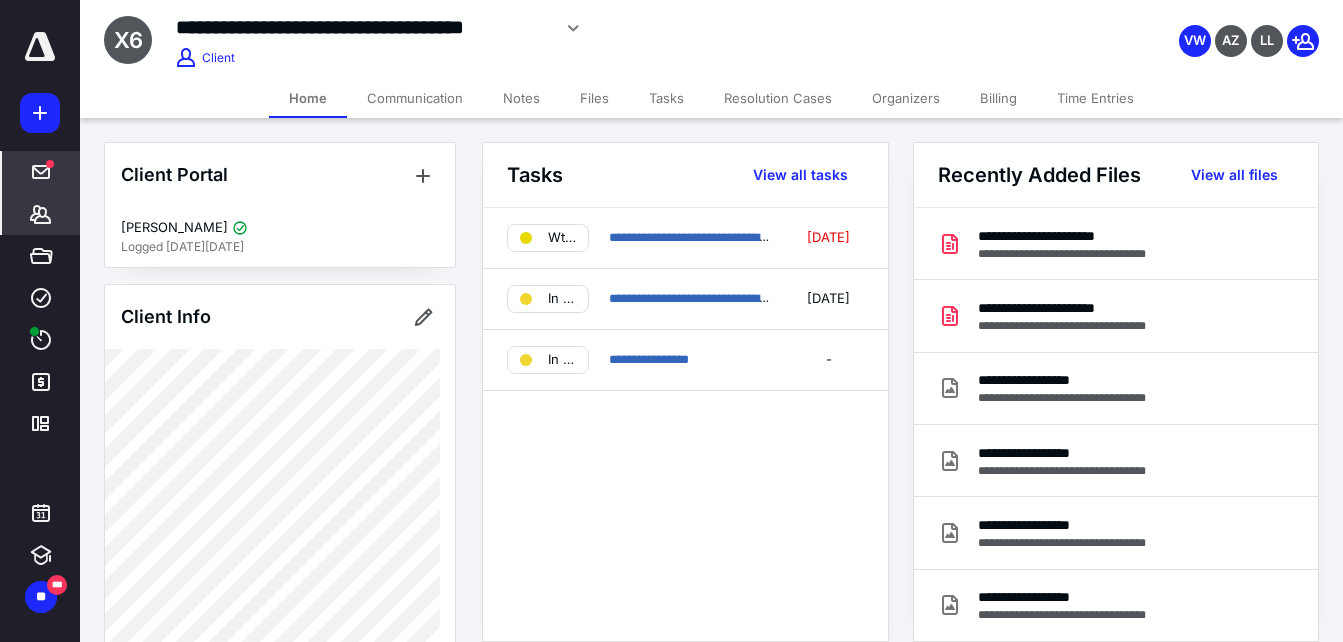 click at bounding box center [41, 172] 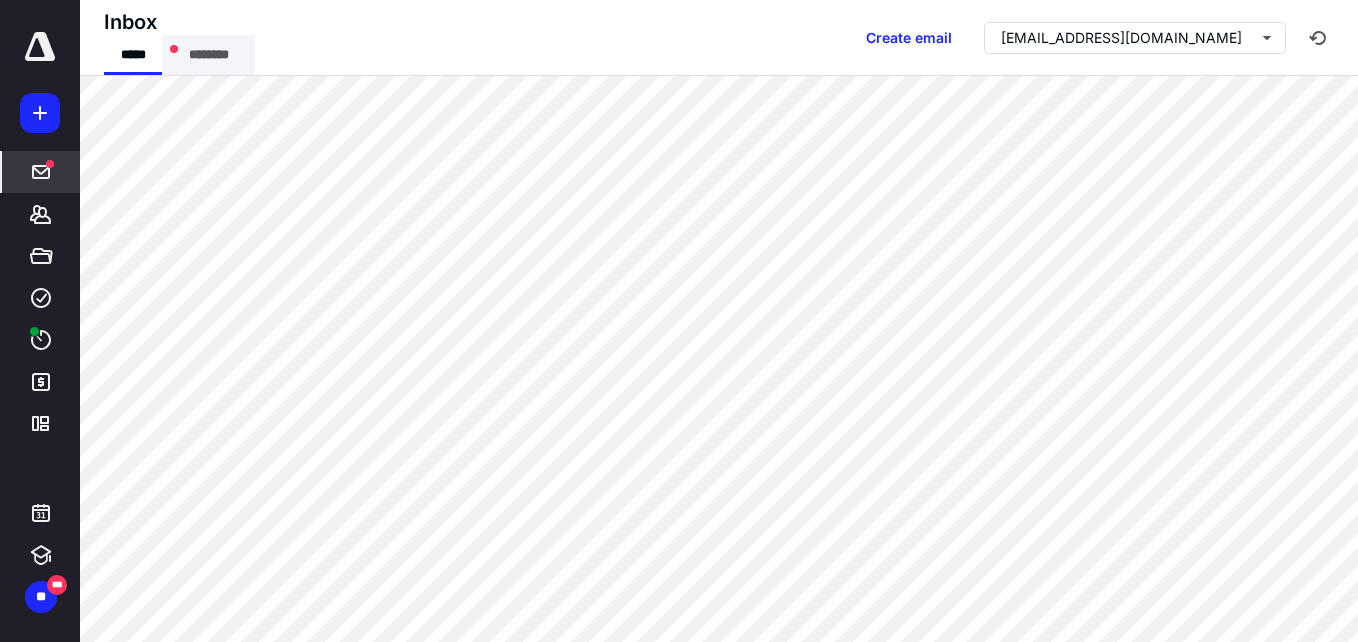 click on "********" at bounding box center (208, 55) 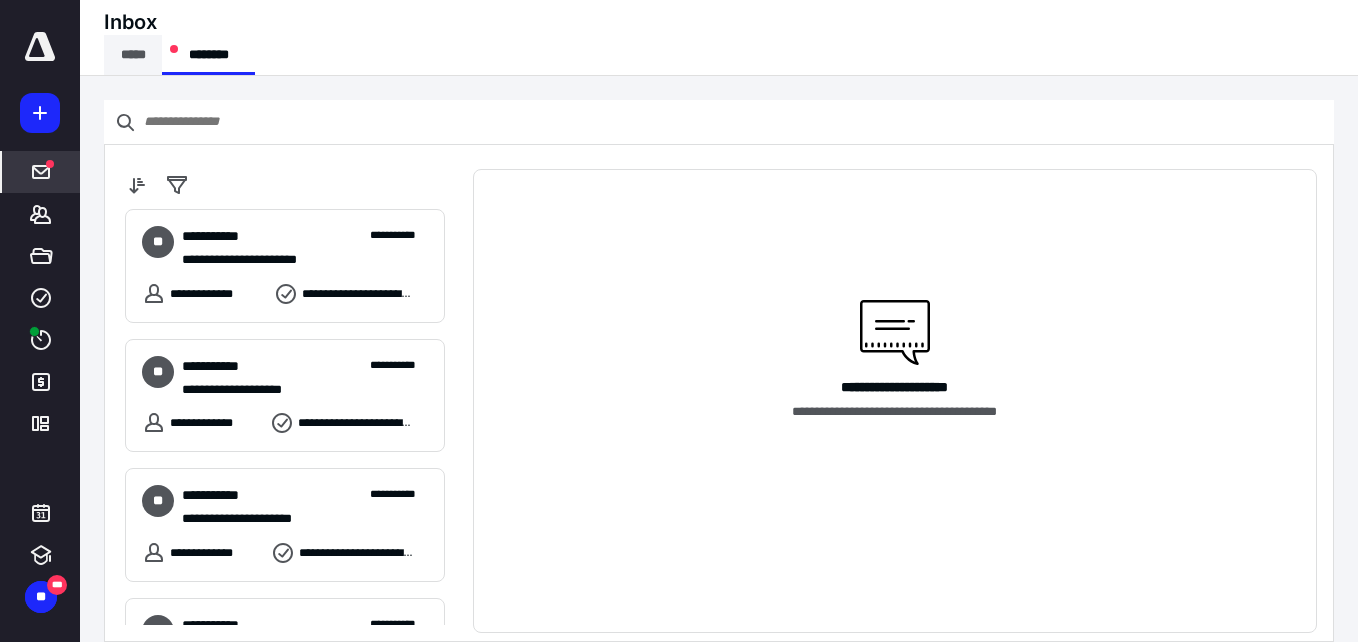 click on "*****" at bounding box center (133, 55) 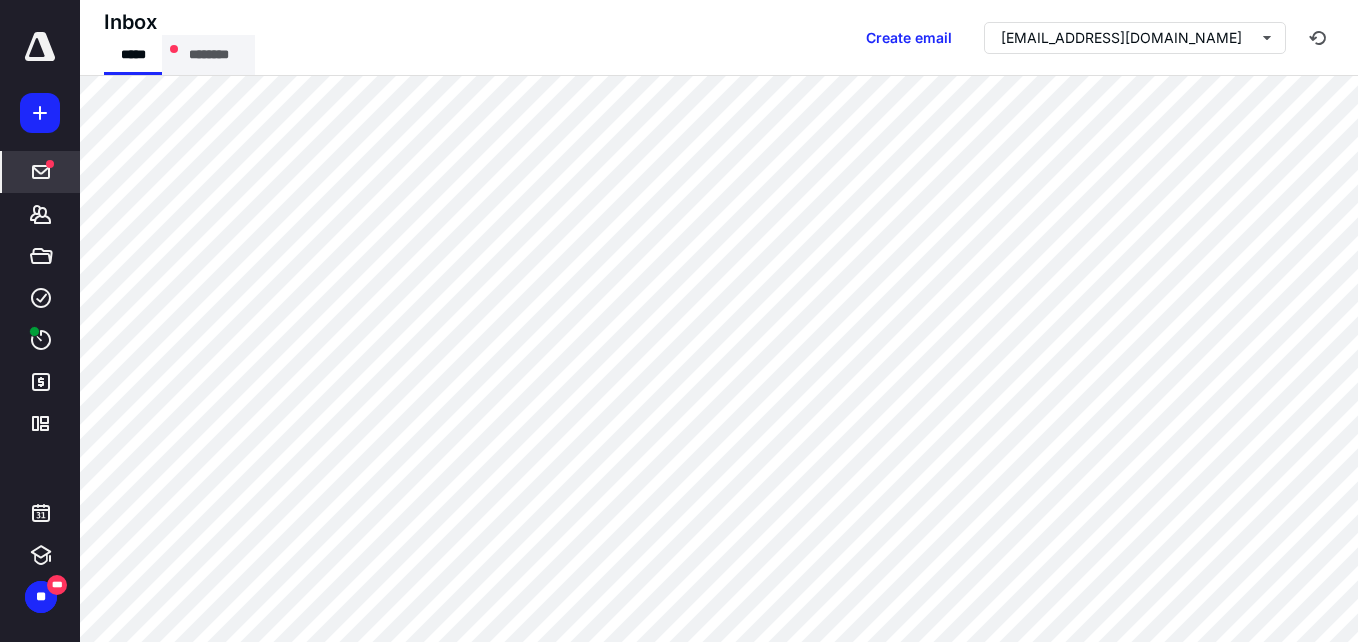 click on "********" at bounding box center (208, 55) 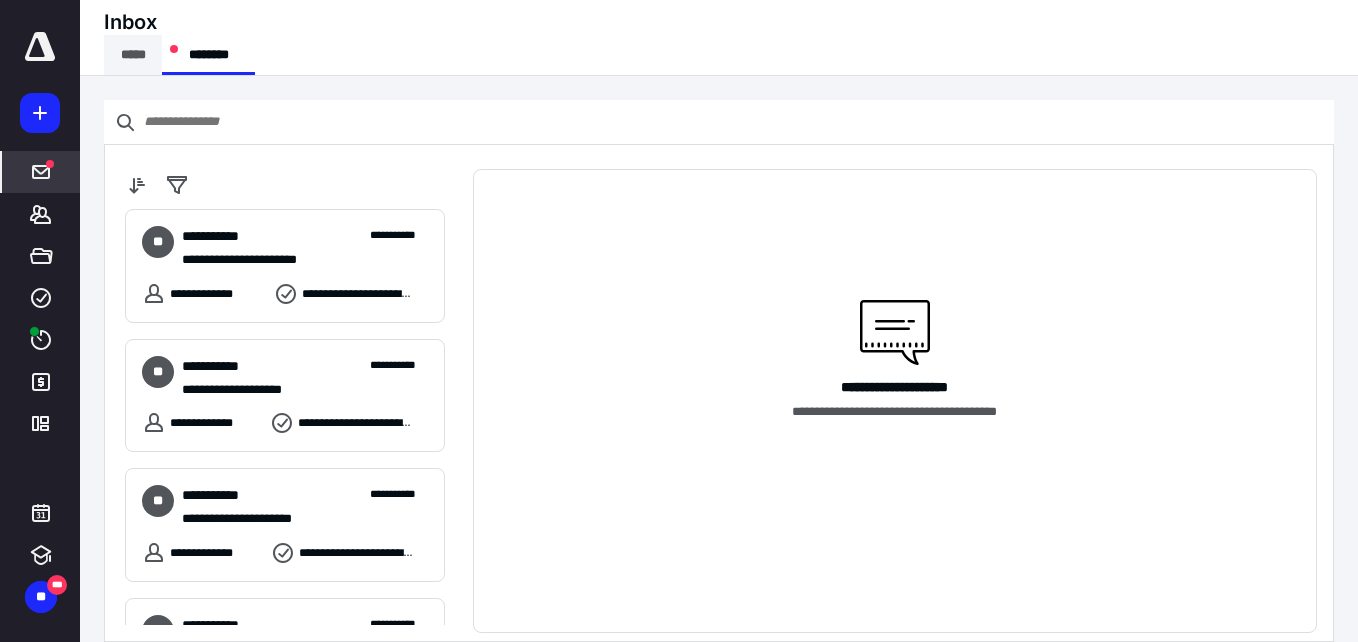 click on "*****" at bounding box center [133, 55] 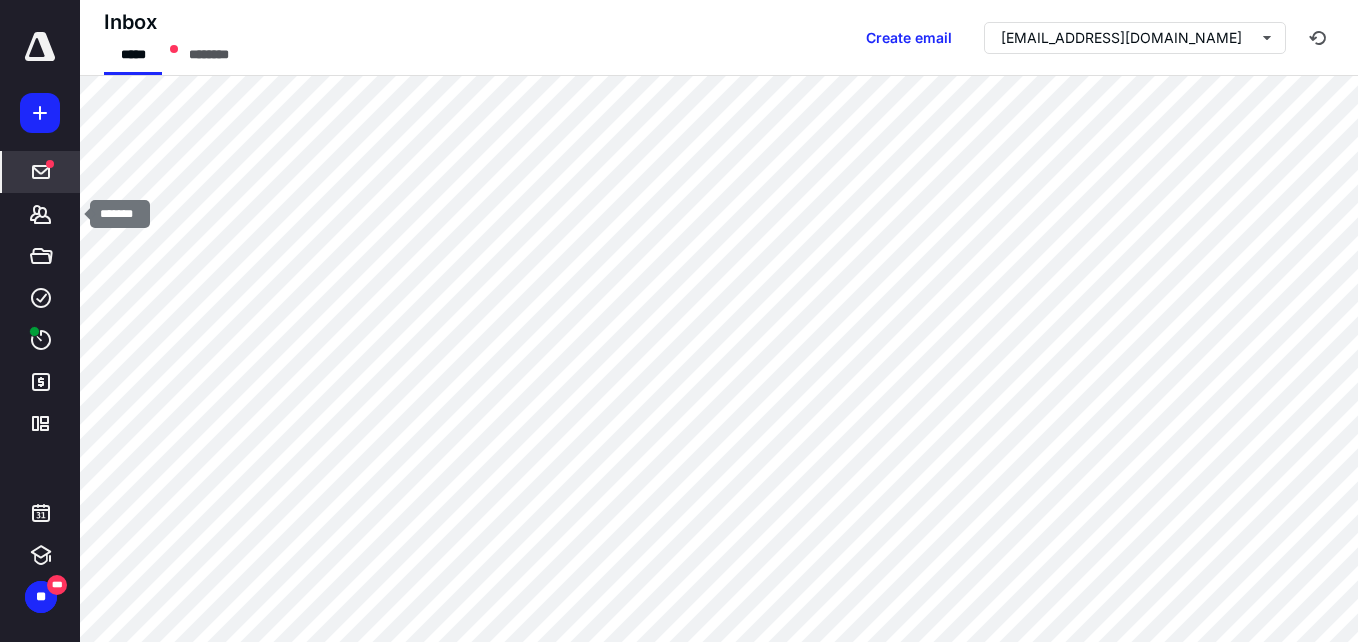 click 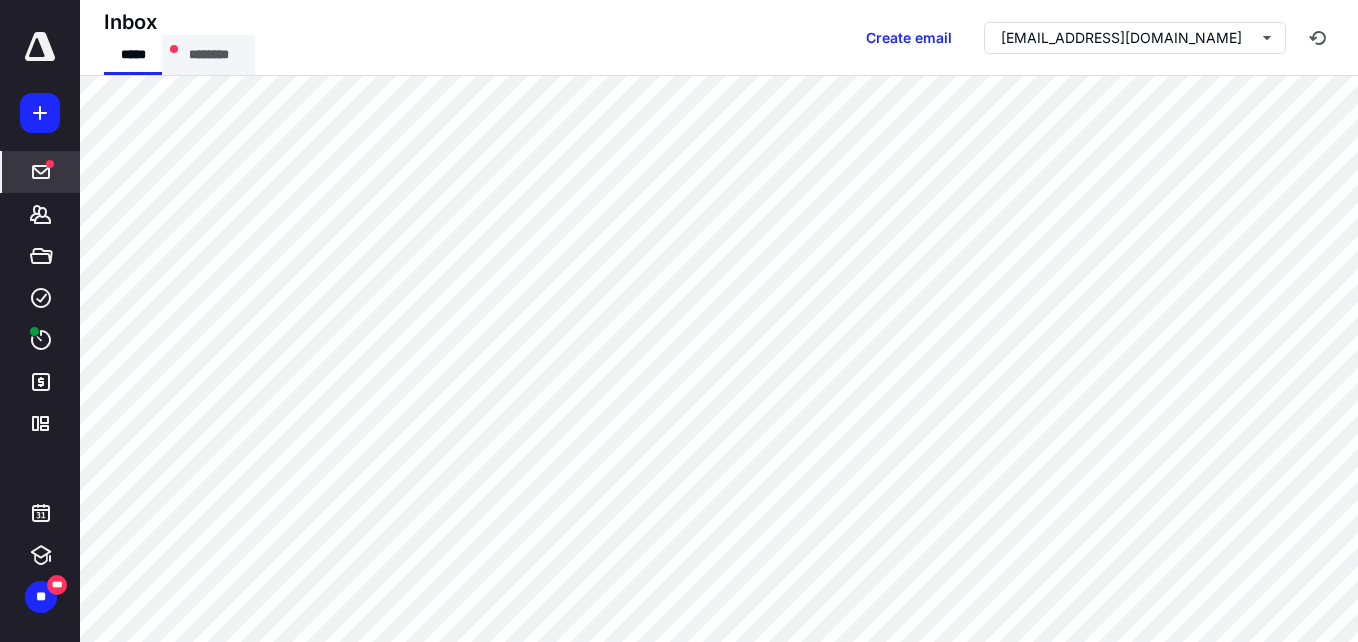 click on "********" at bounding box center (208, 55) 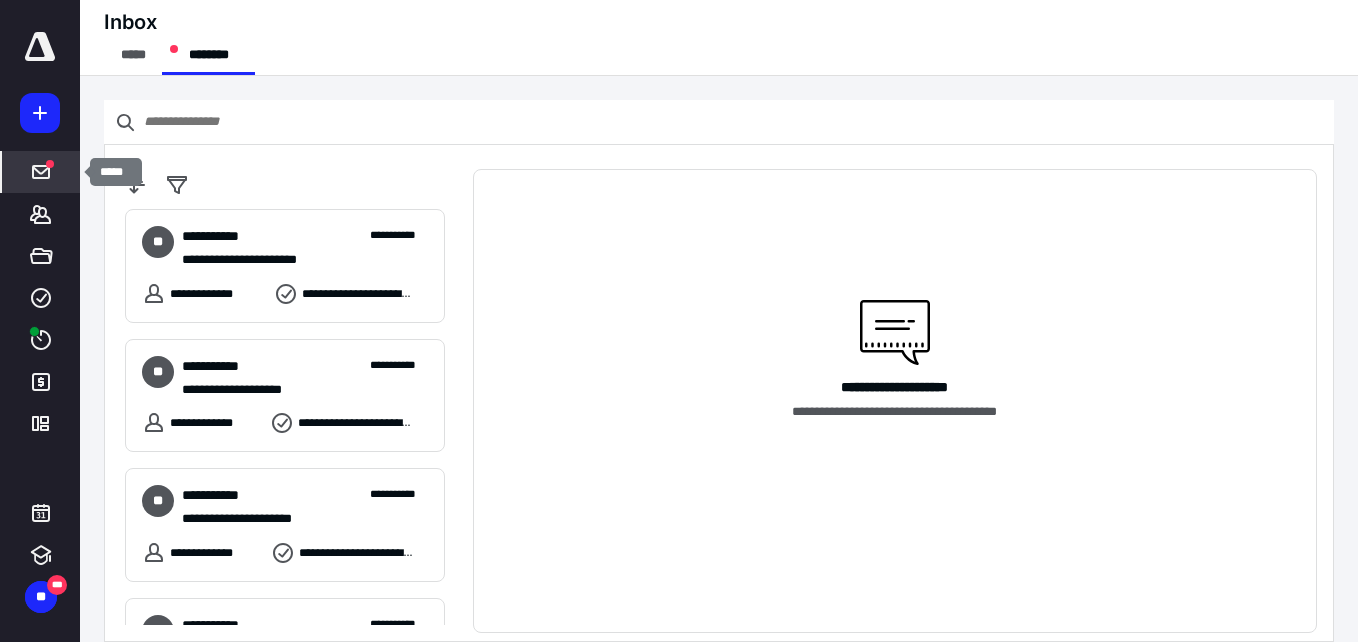 click 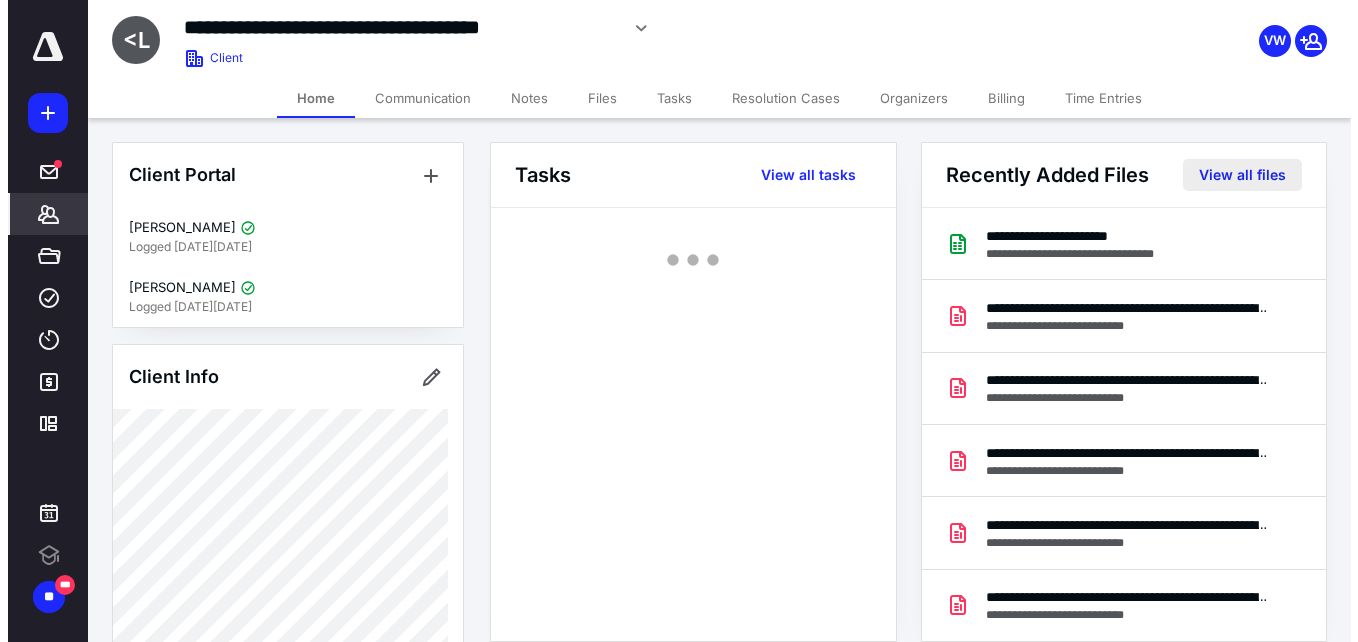 scroll, scrollTop: 0, scrollLeft: 0, axis: both 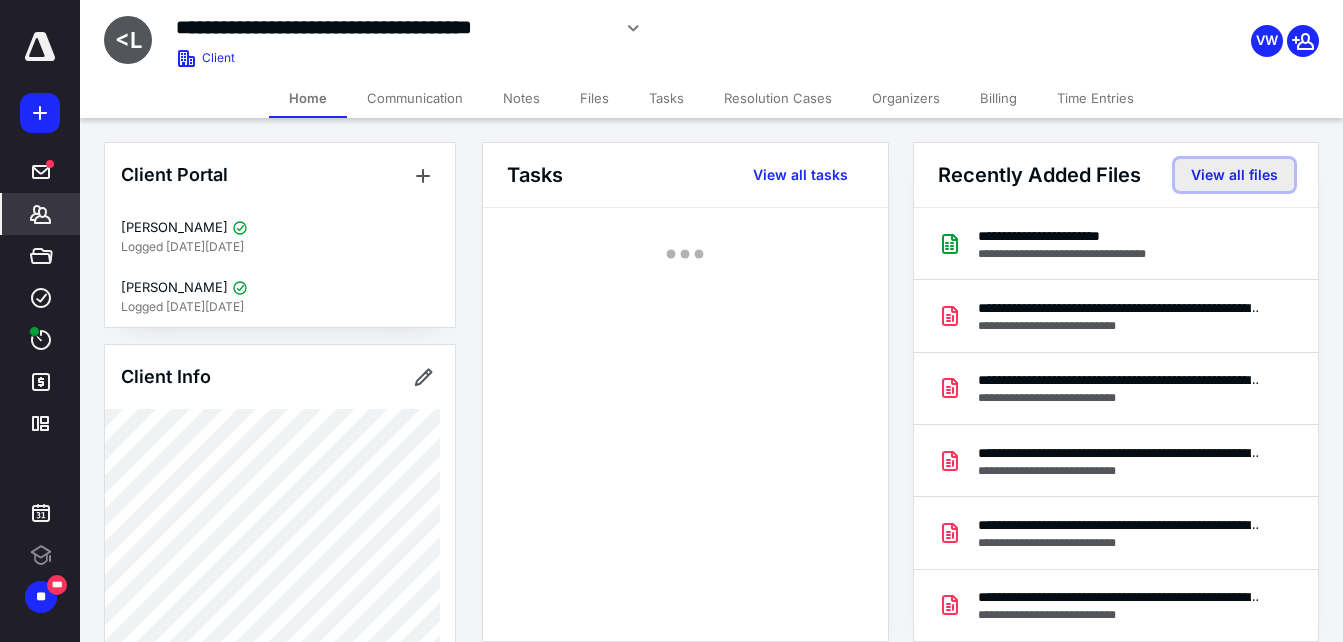 click on "View all files" at bounding box center [1234, 175] 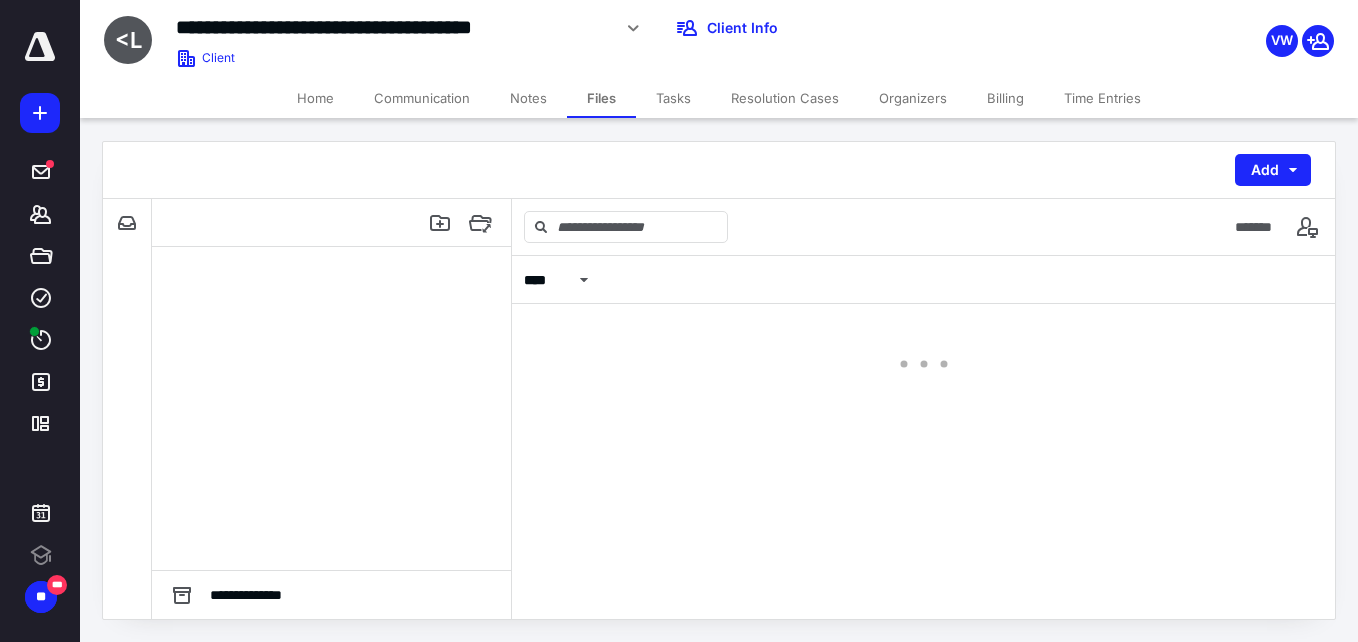 scroll, scrollTop: 0, scrollLeft: 0, axis: both 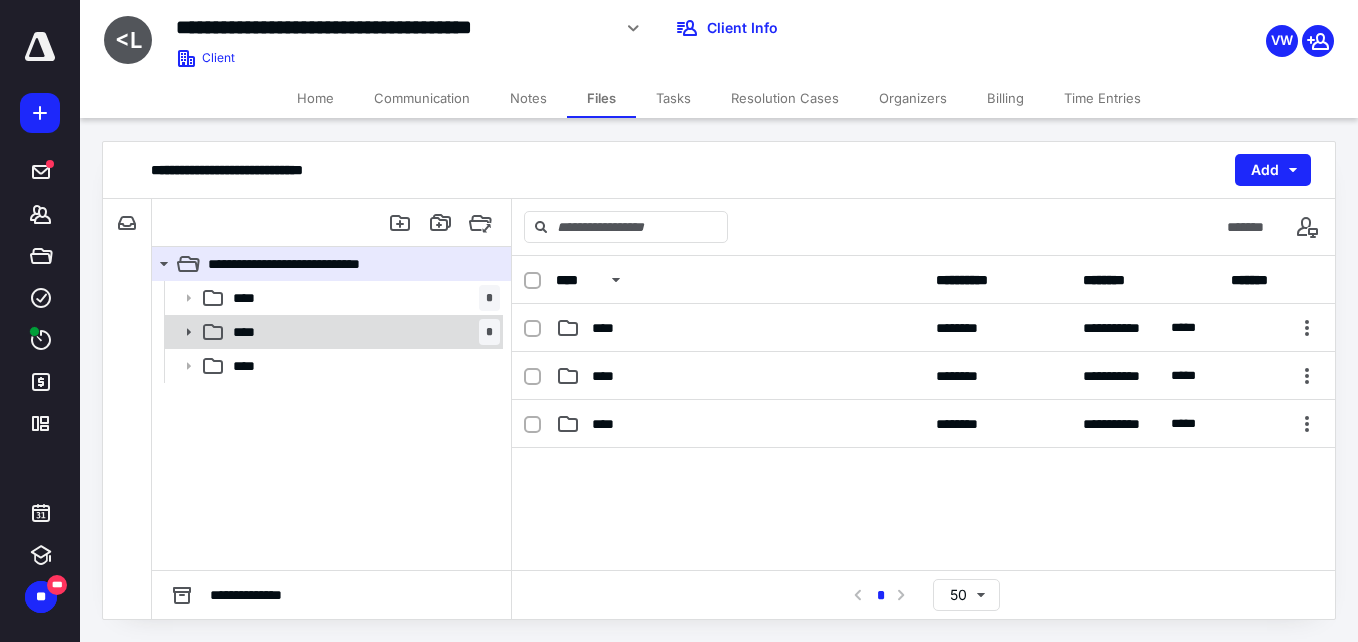 click on "**** *" at bounding box center [362, 332] 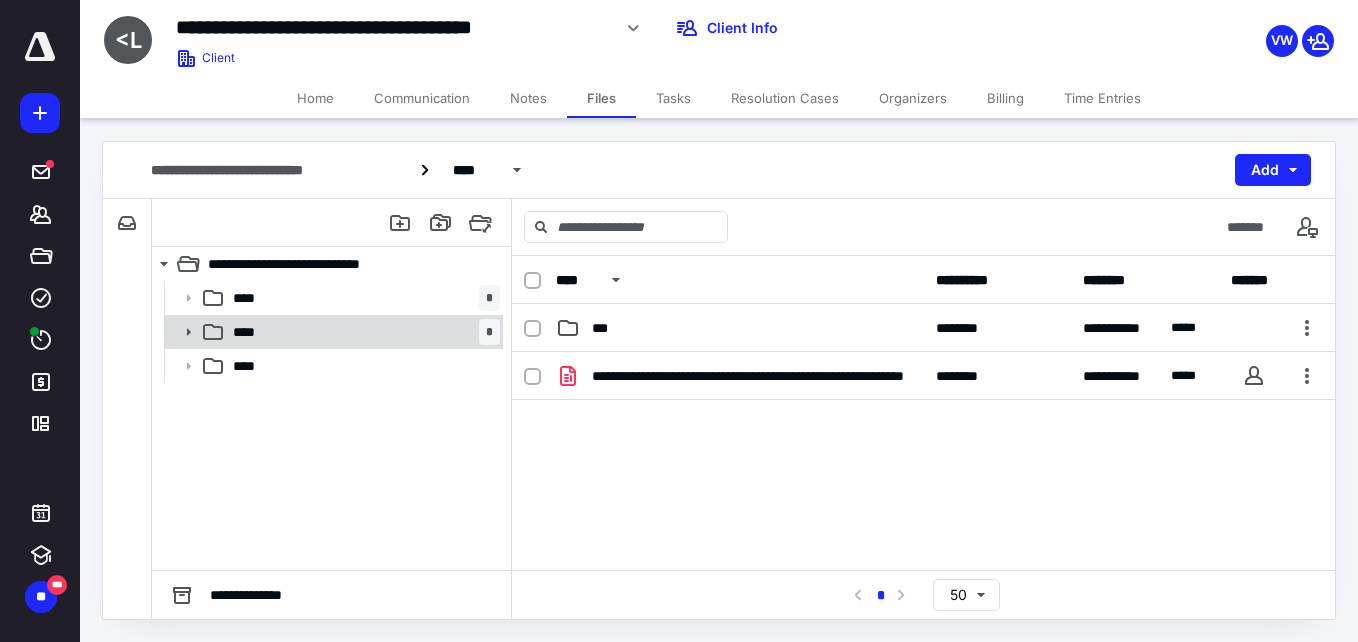 click 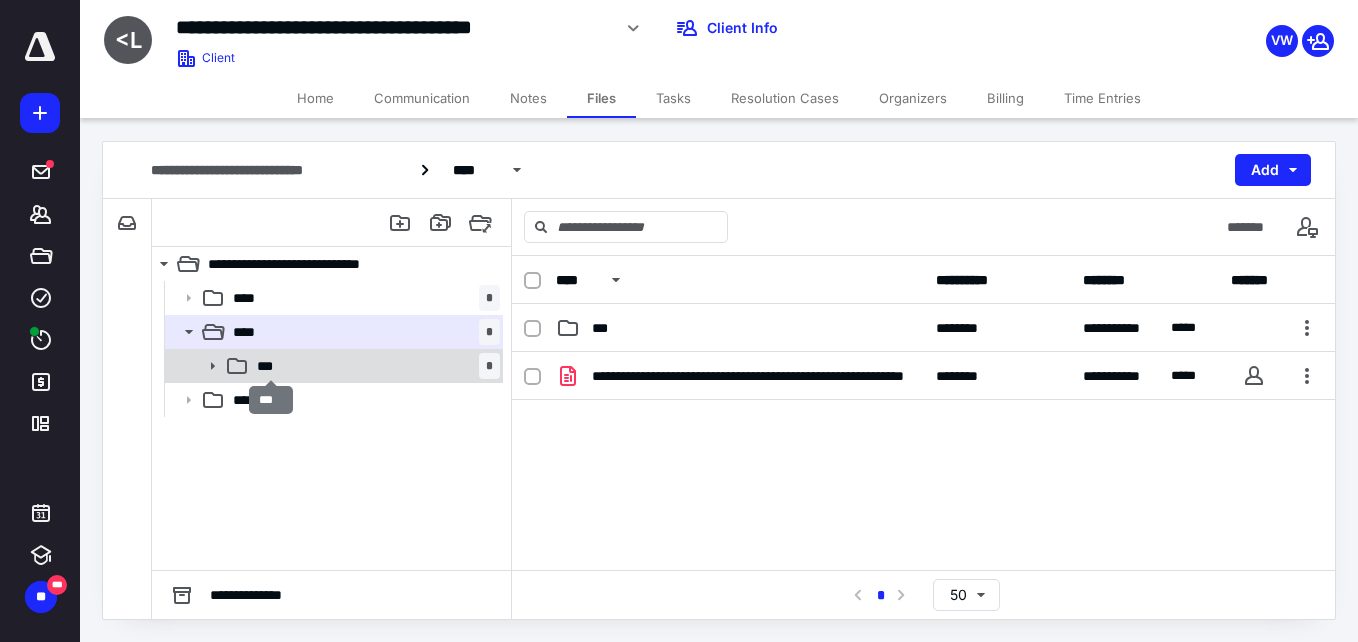 click on "***" at bounding box center (271, 366) 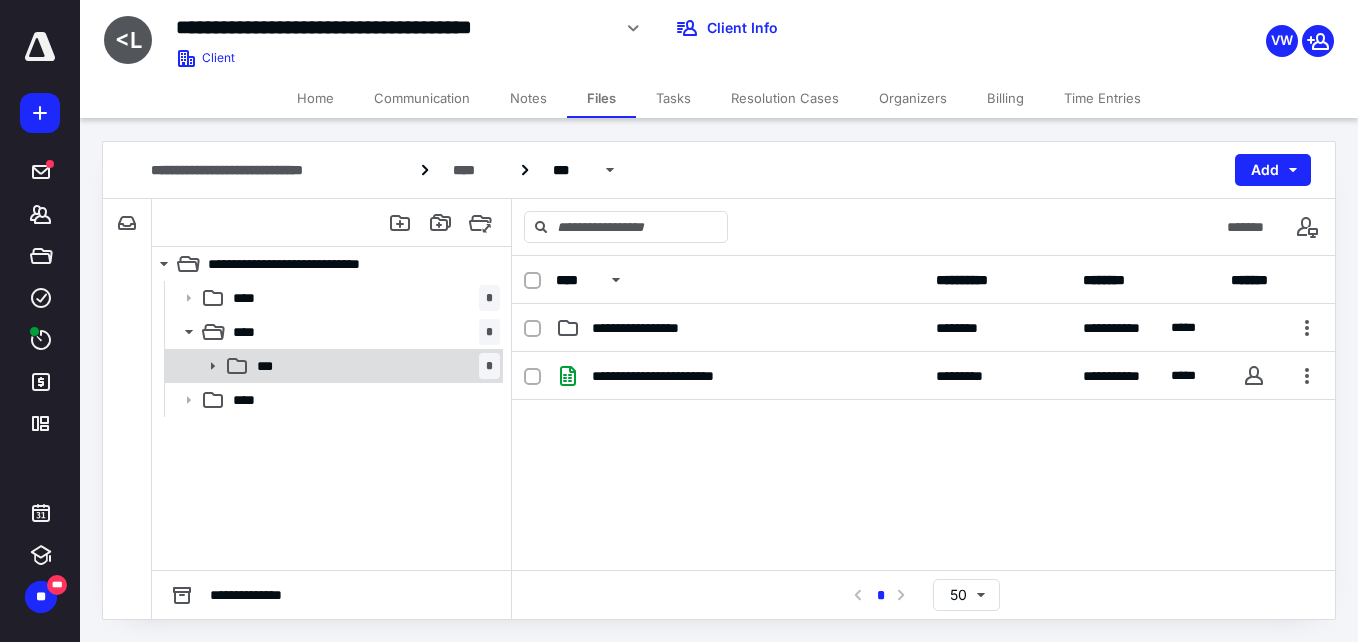 click 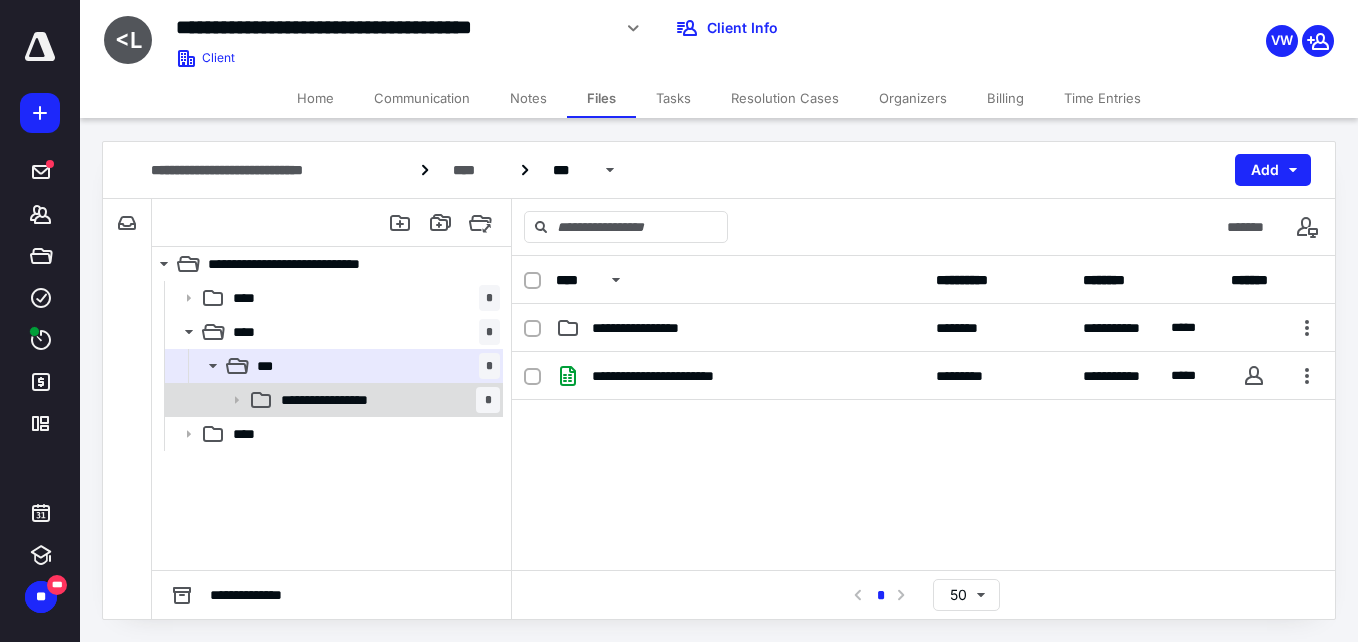 click on "**********" at bounding box center [355, 400] 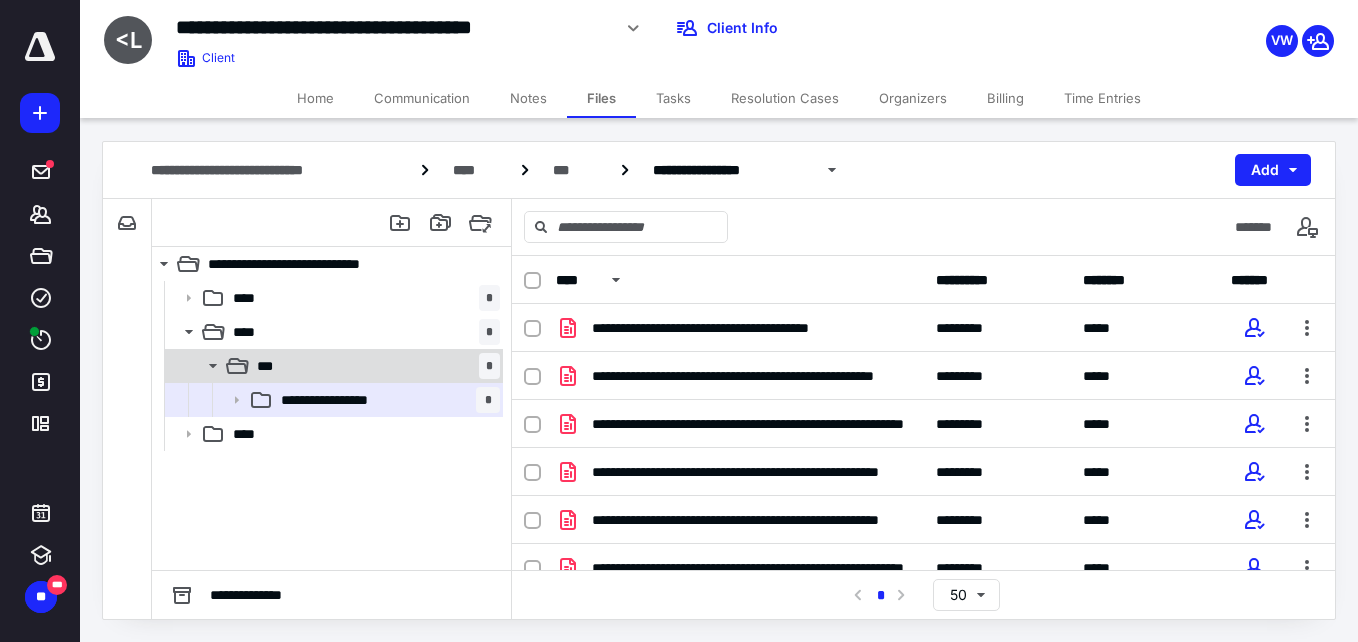 click on "*** *" at bounding box center [374, 366] 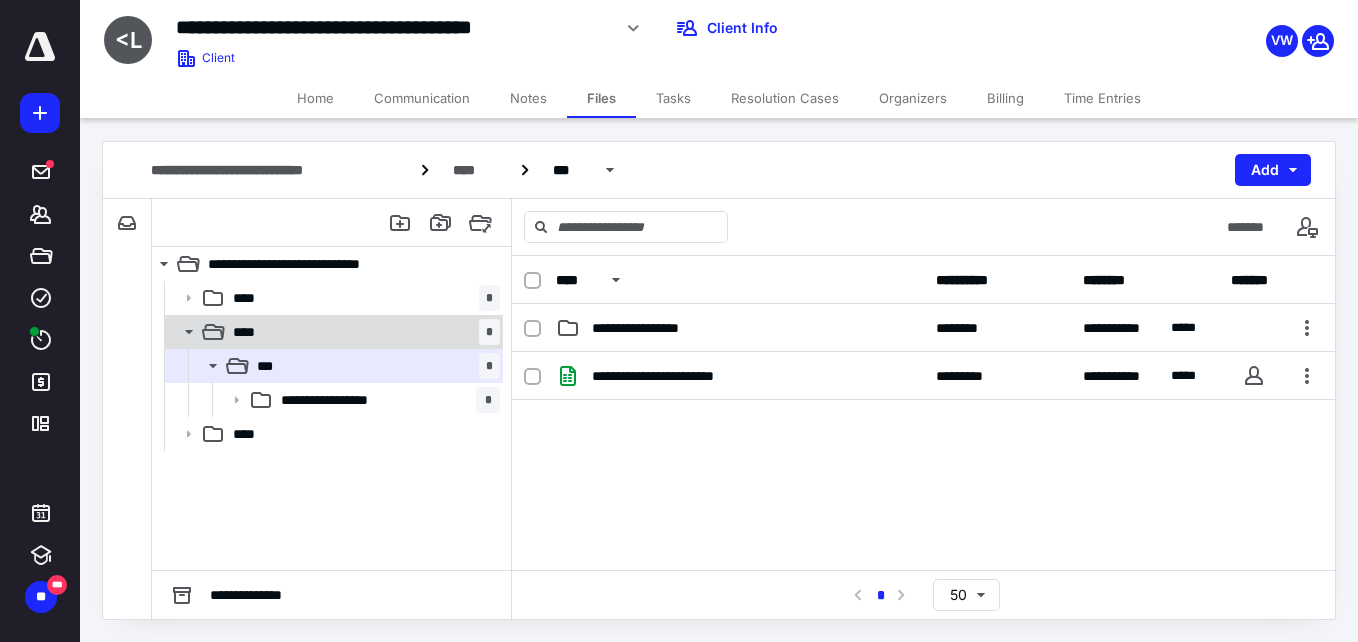 click on "**** *" at bounding box center (362, 332) 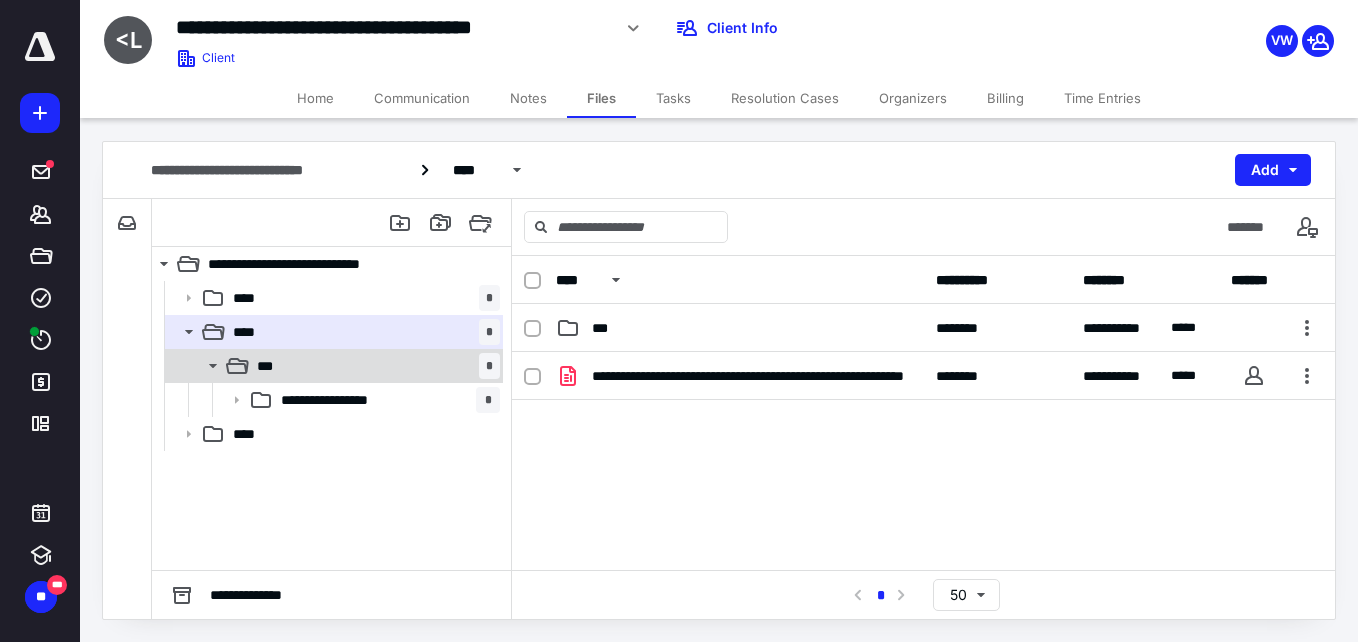 click on "*** *" at bounding box center (374, 366) 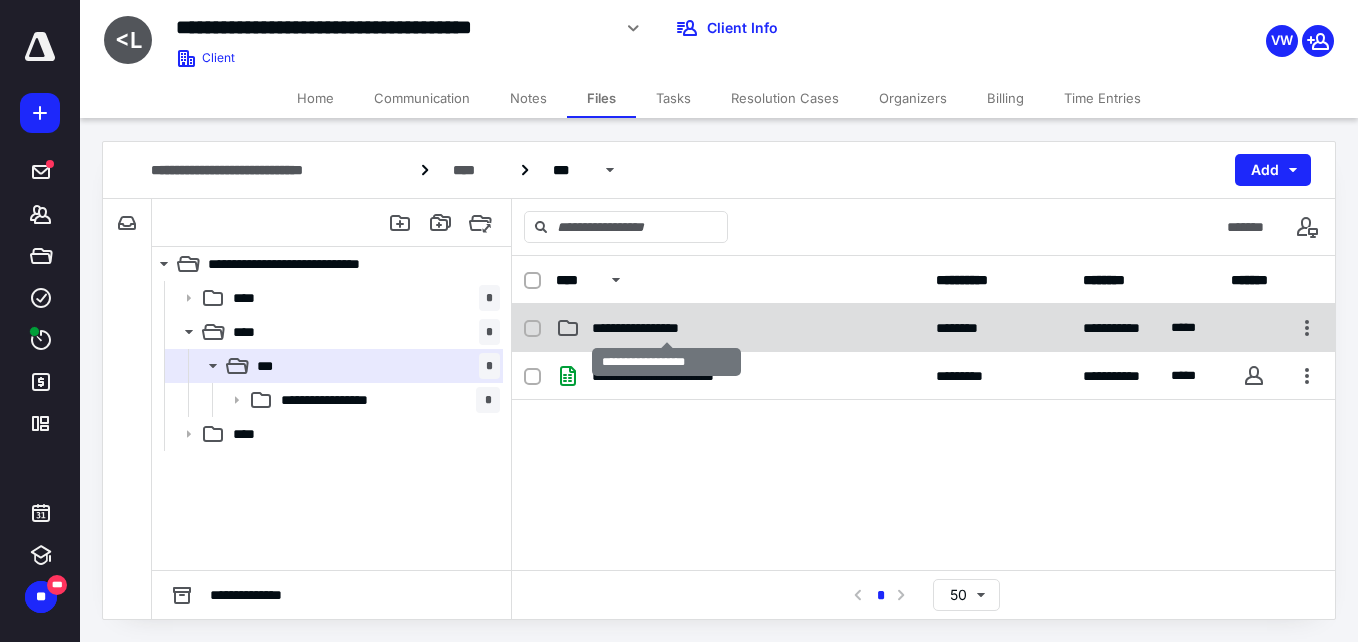 click on "**********" at bounding box center [666, 328] 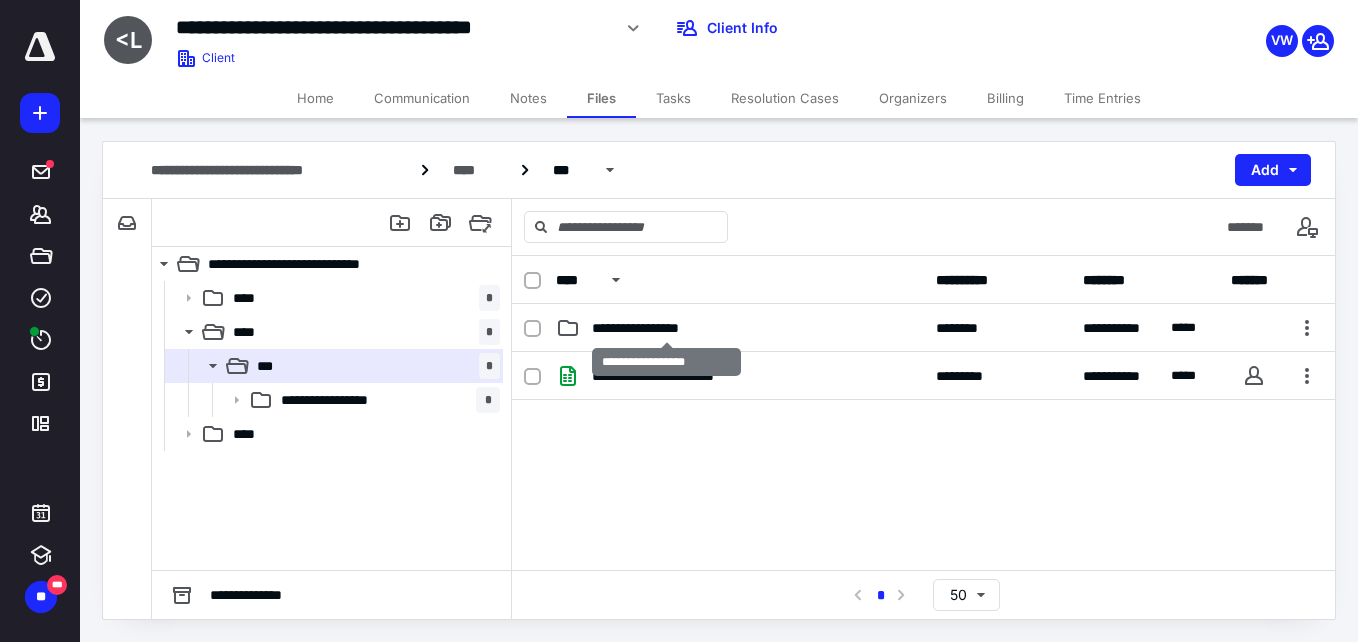 click on "**********" at bounding box center (666, 328) 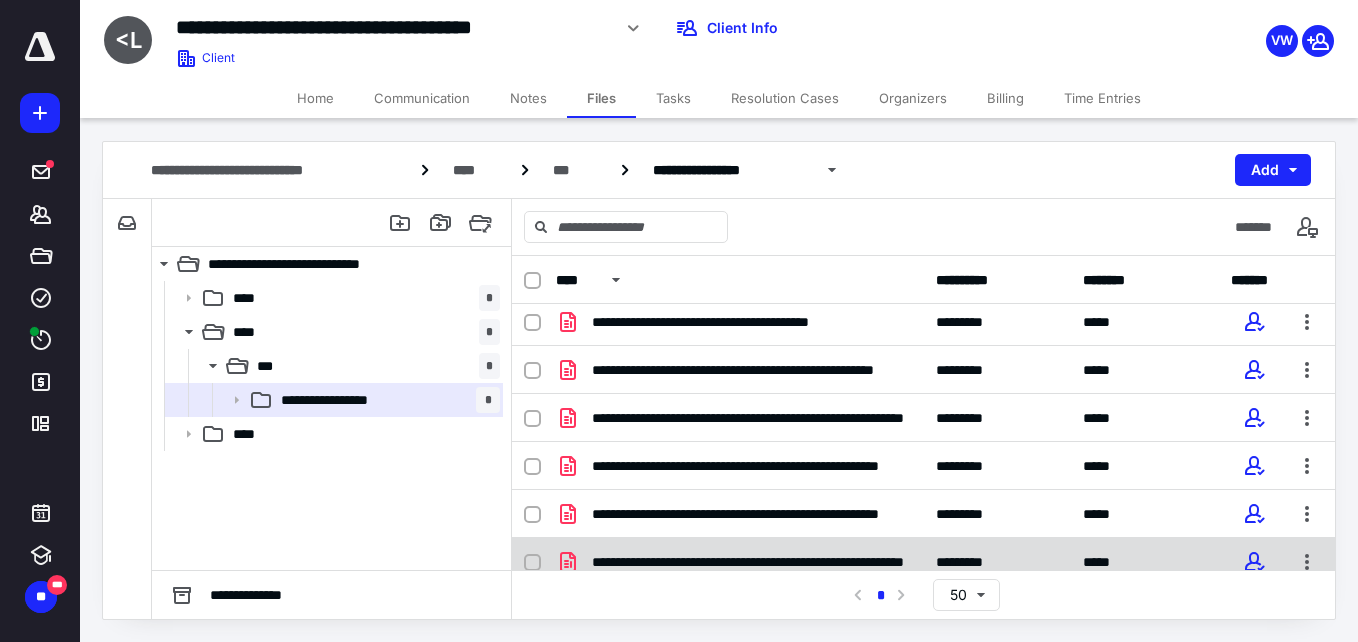 scroll, scrollTop: 0, scrollLeft: 0, axis: both 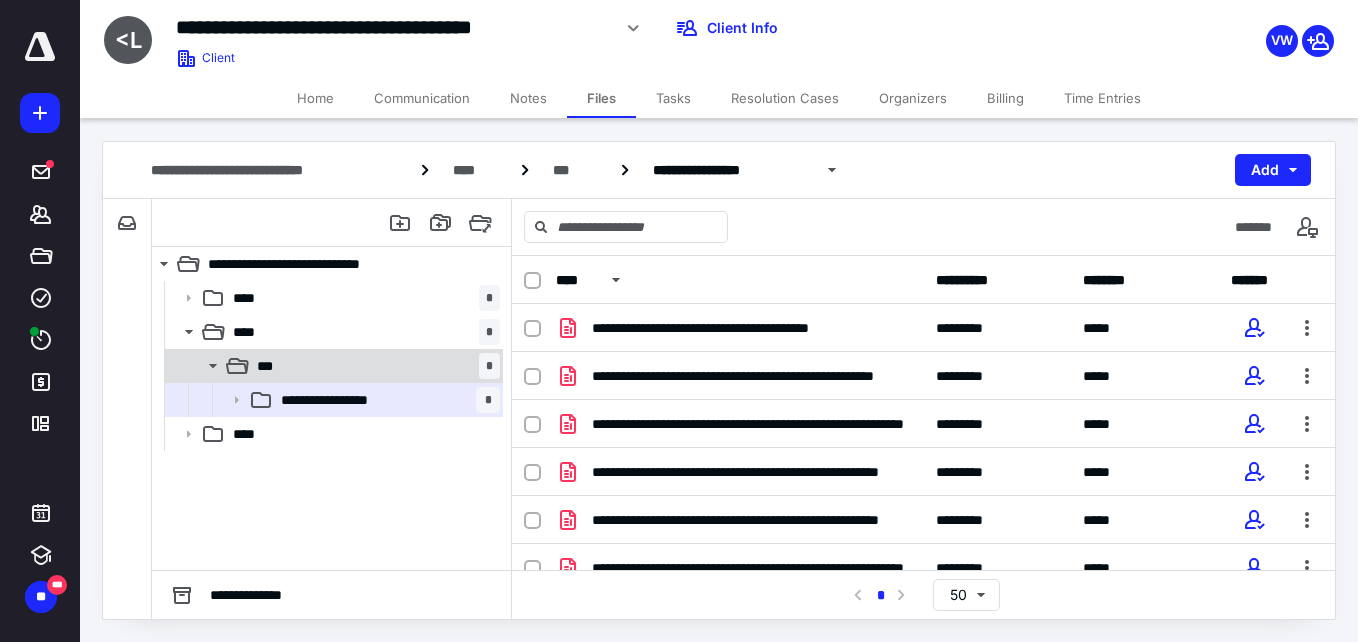 click on "*** *" at bounding box center (374, 366) 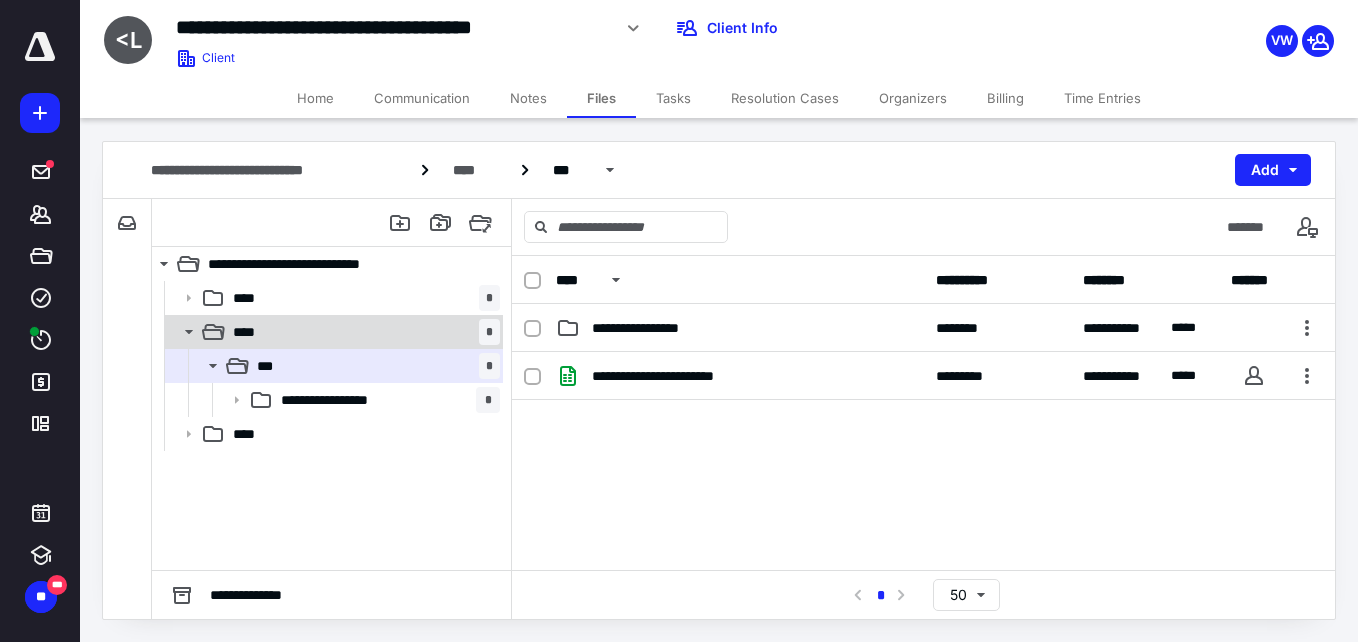 click on "**** *" at bounding box center (362, 332) 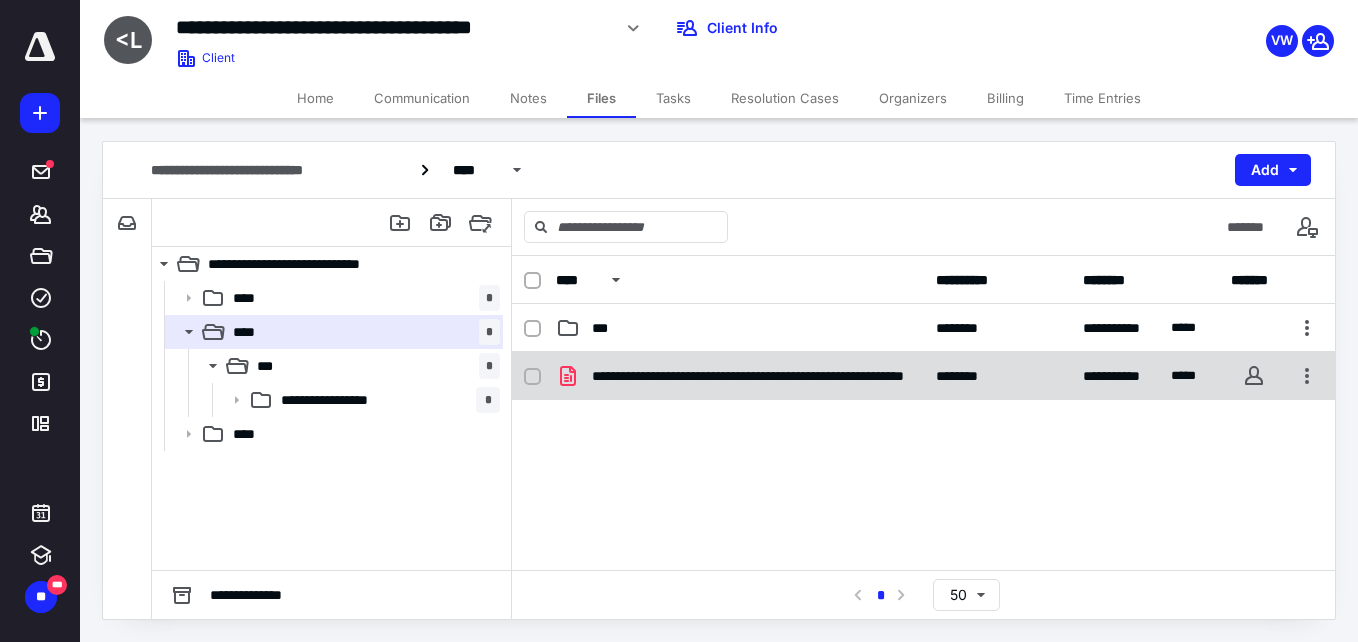 click on "**********" at bounding box center (748, 376) 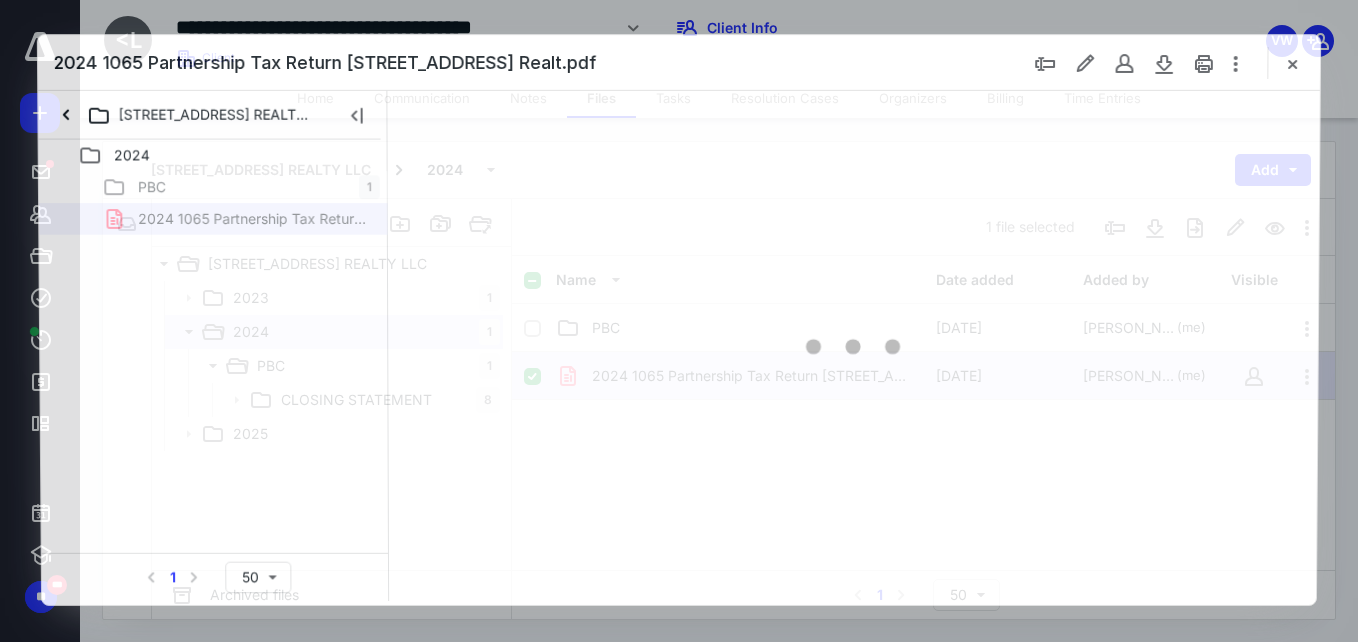 scroll, scrollTop: 0, scrollLeft: 0, axis: both 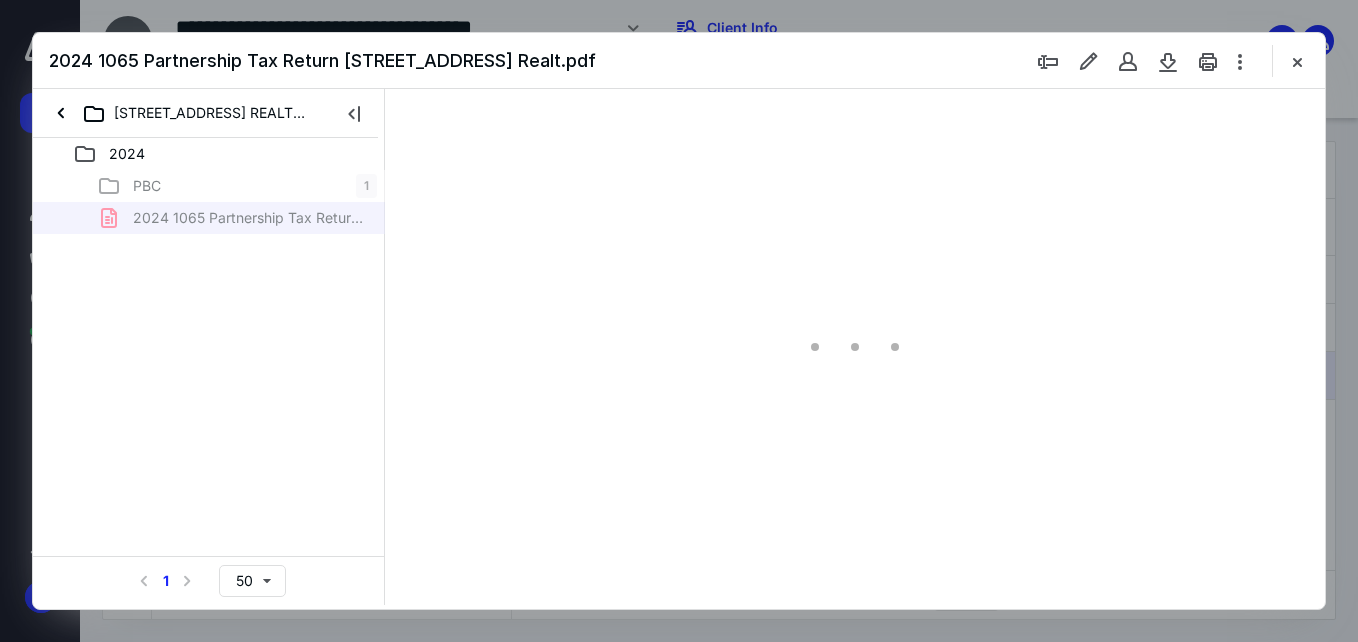 type on "56" 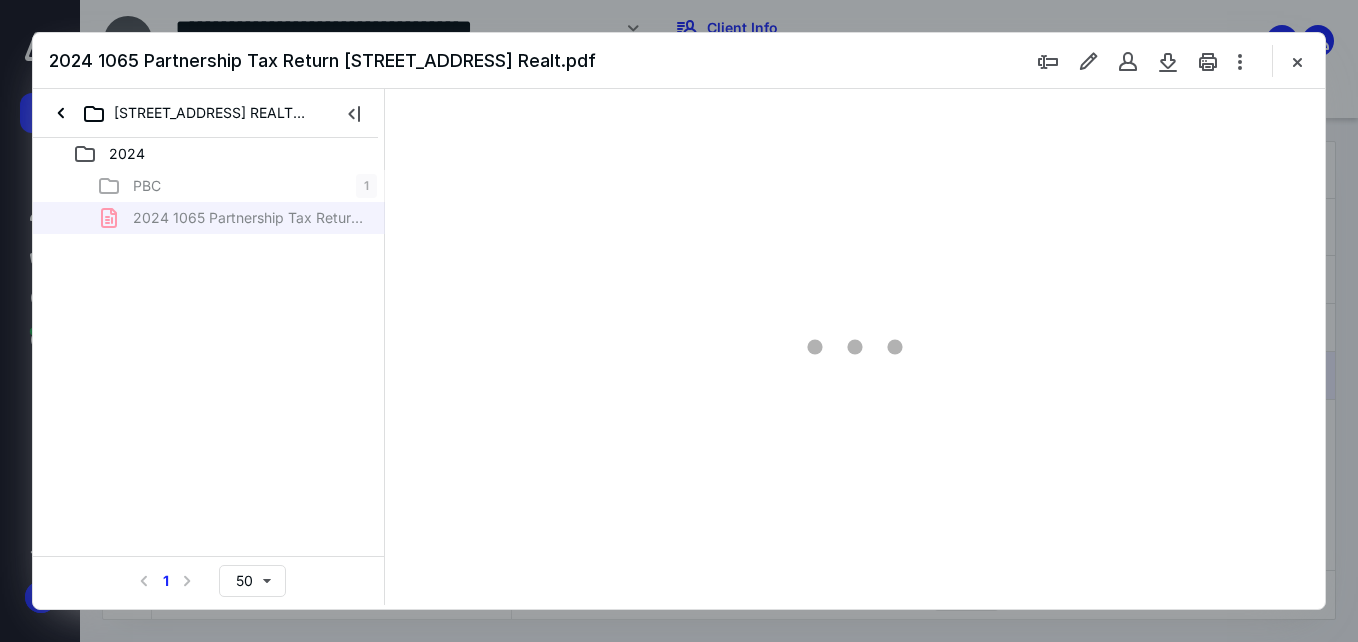 scroll, scrollTop: 78, scrollLeft: 0, axis: vertical 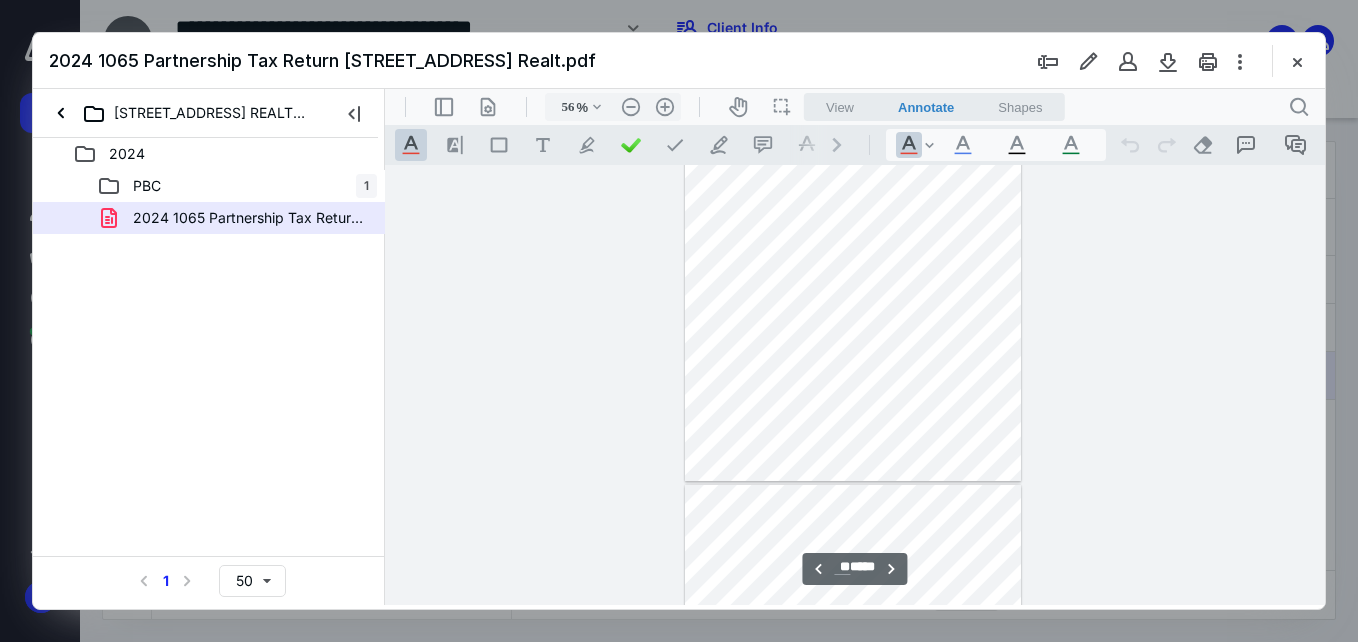 type on "*" 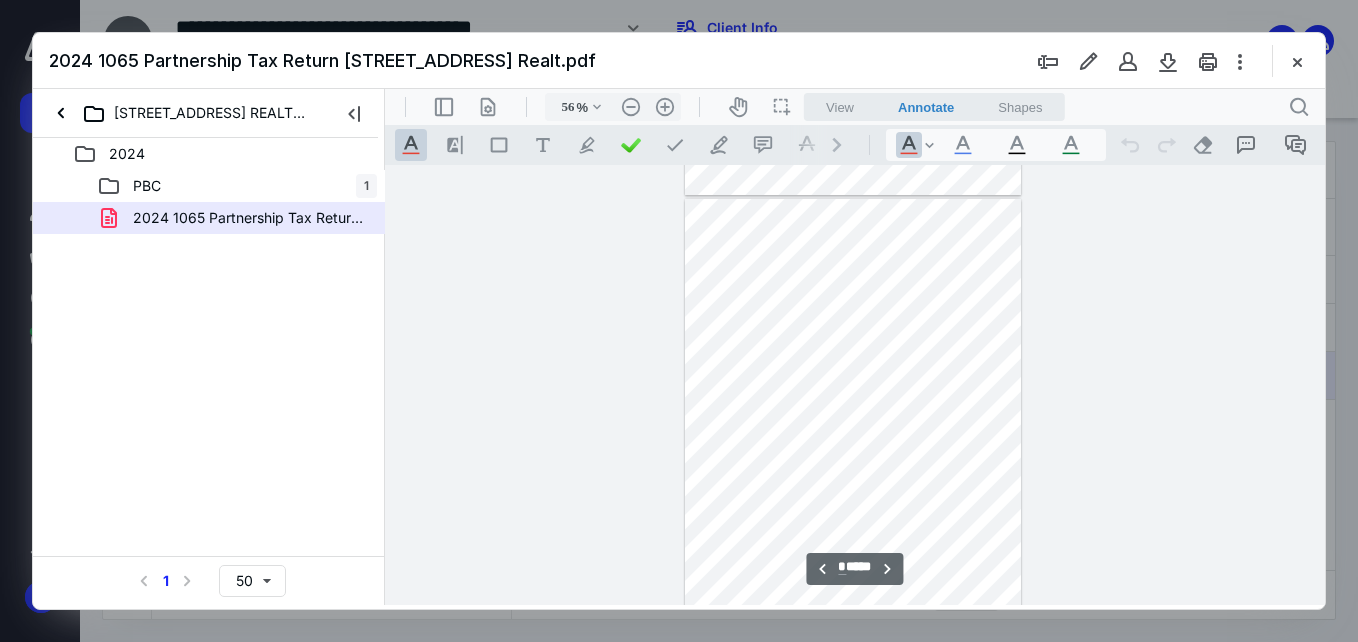 scroll, scrollTop: 3478, scrollLeft: 0, axis: vertical 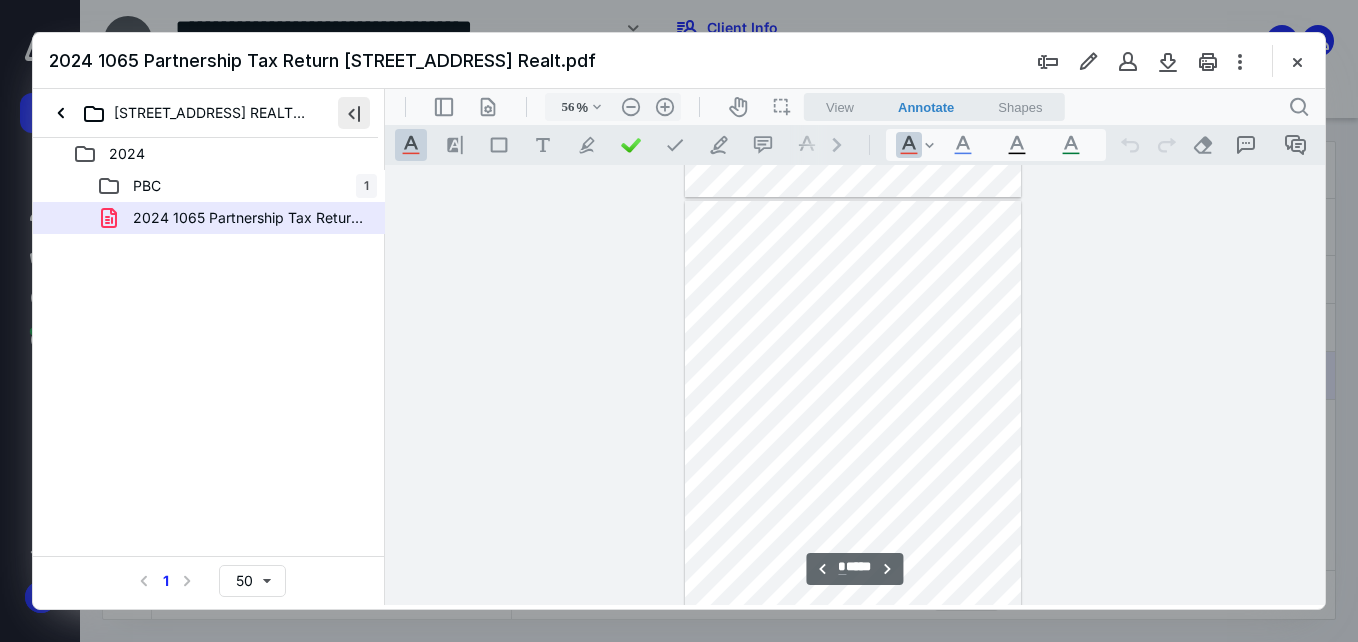click at bounding box center (354, 113) 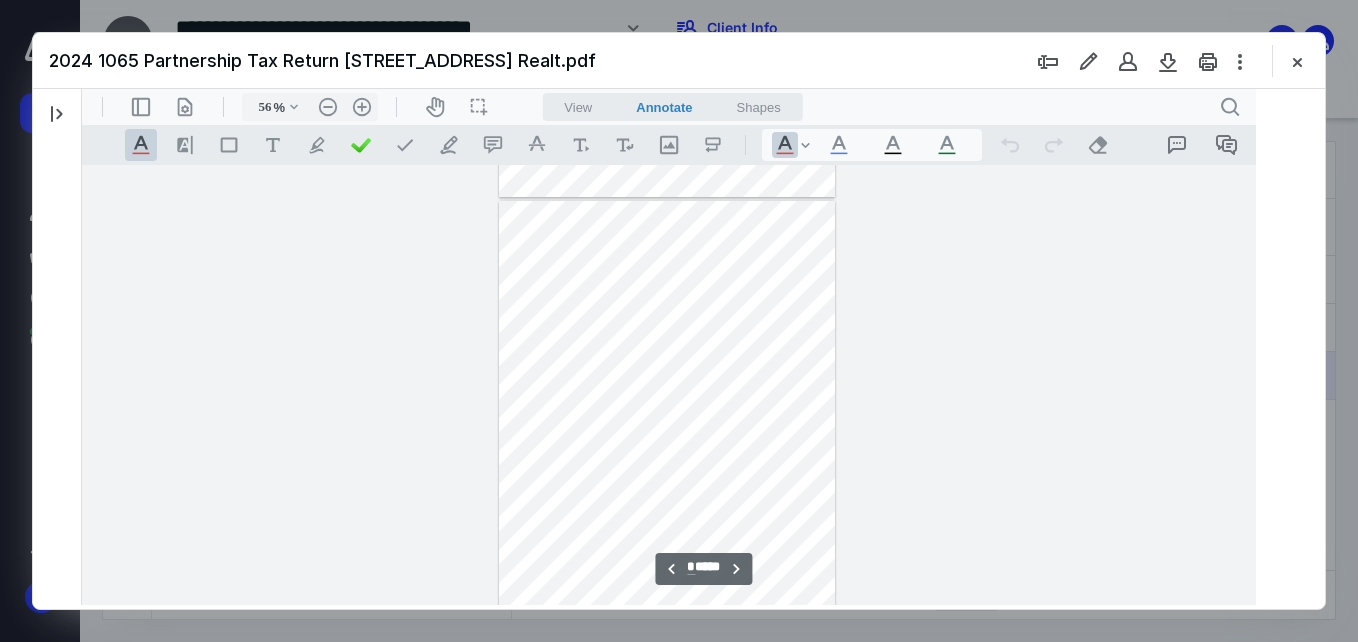 type 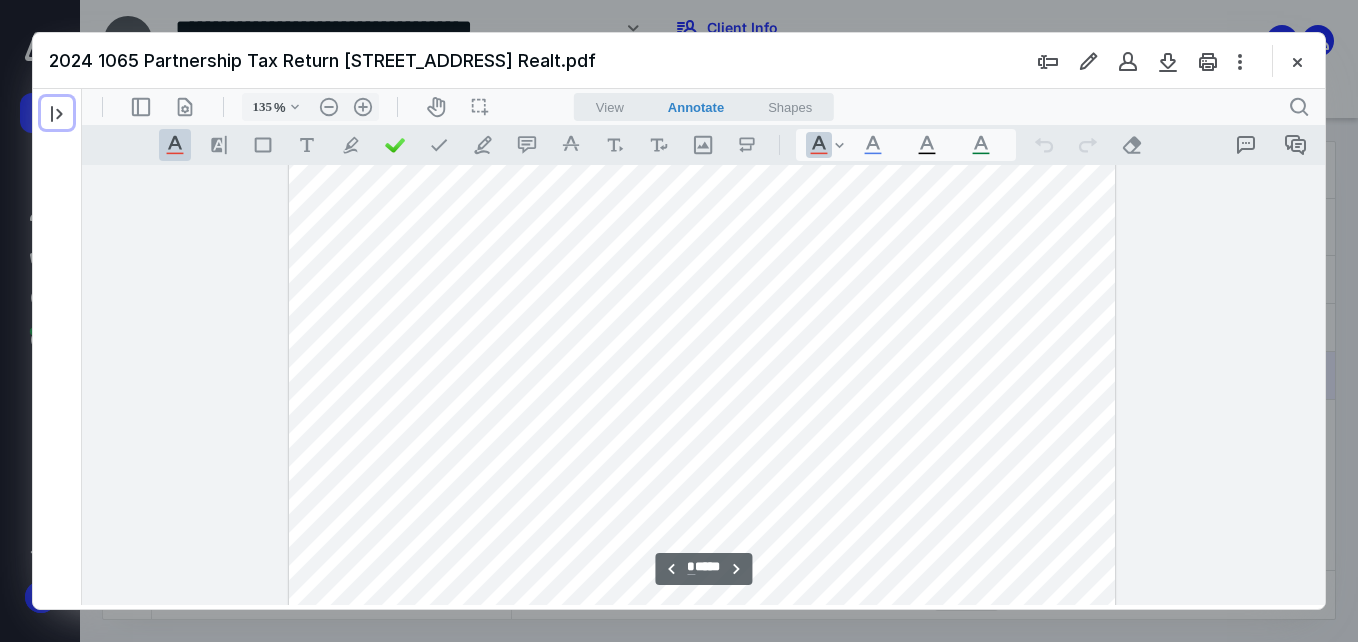 type on "160" 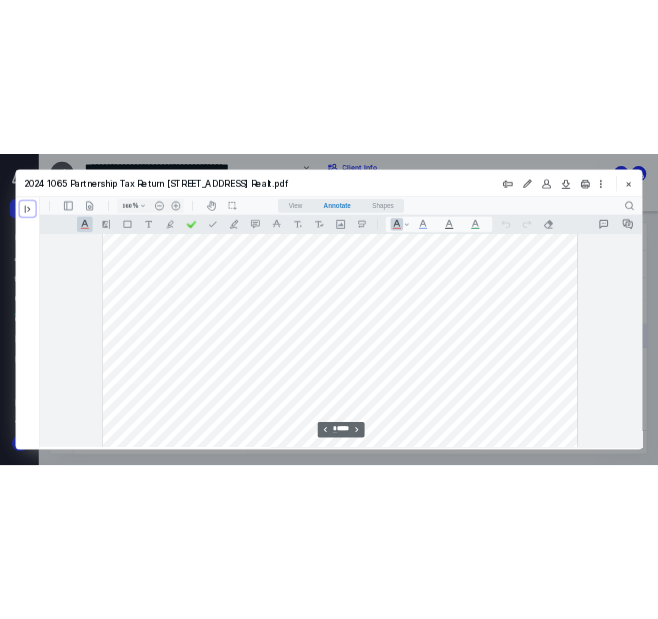 scroll, scrollTop: 10528, scrollLeft: 0, axis: vertical 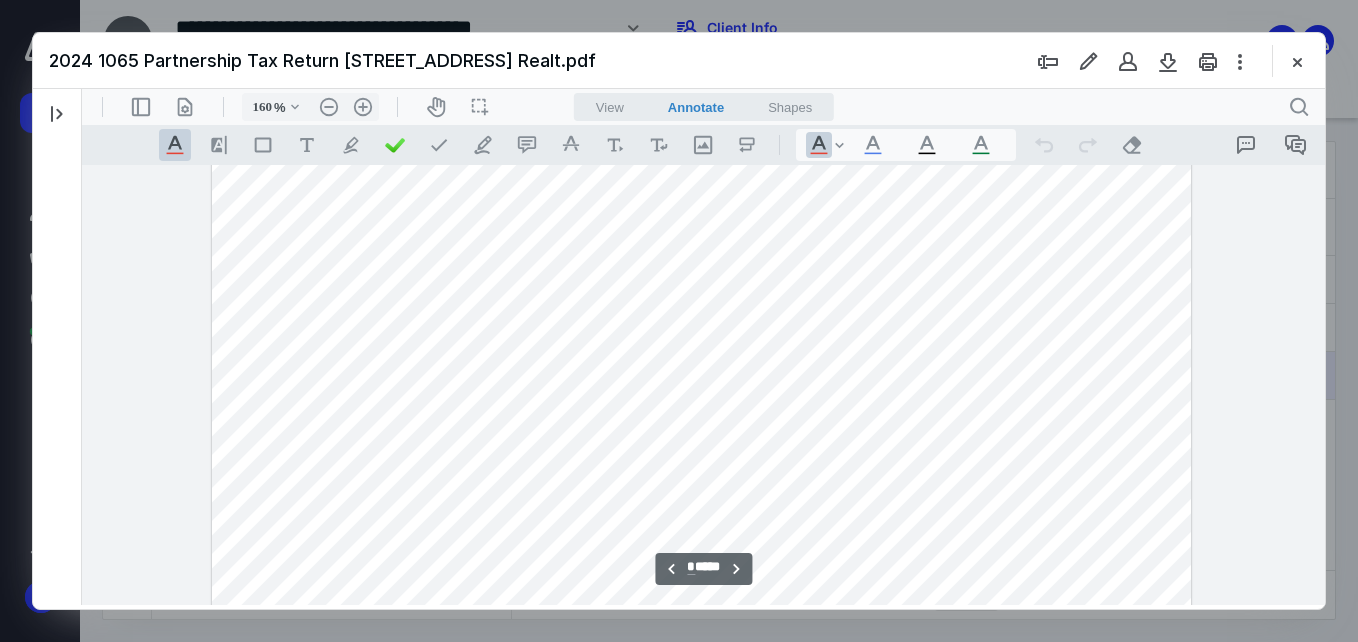 drag, startPoint x: 1035, startPoint y: 288, endPoint x: 1106, endPoint y: 288, distance: 71 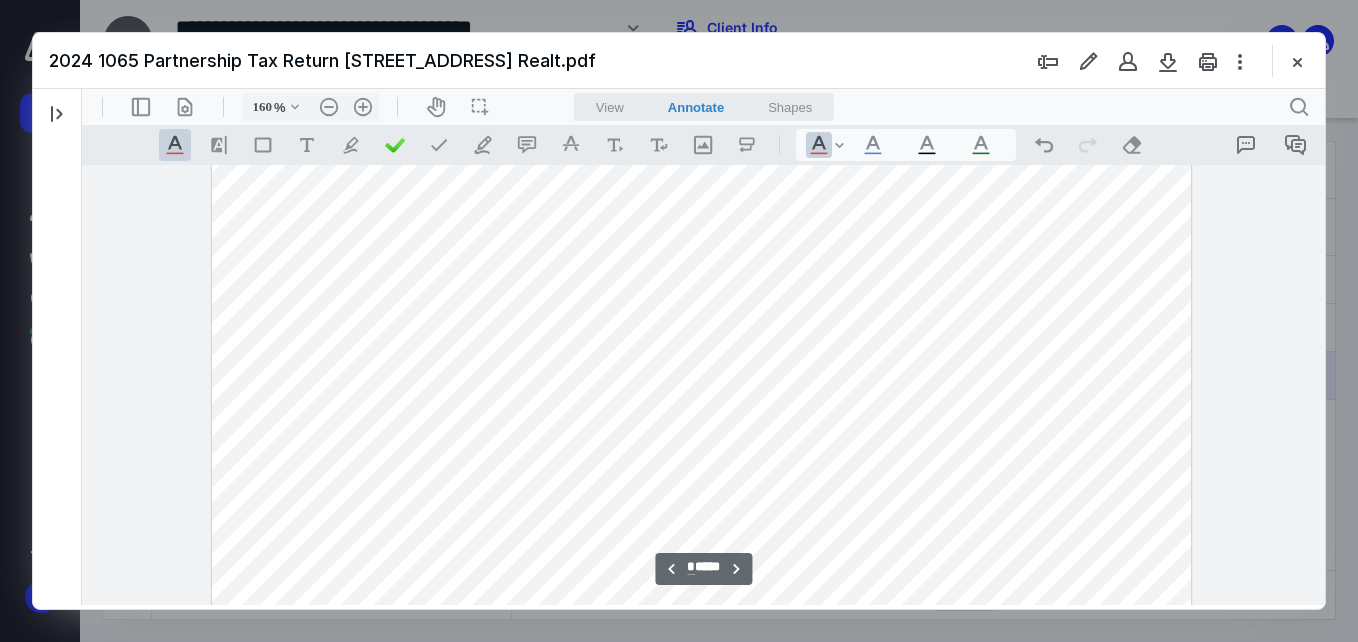 click at bounding box center (701, 508) 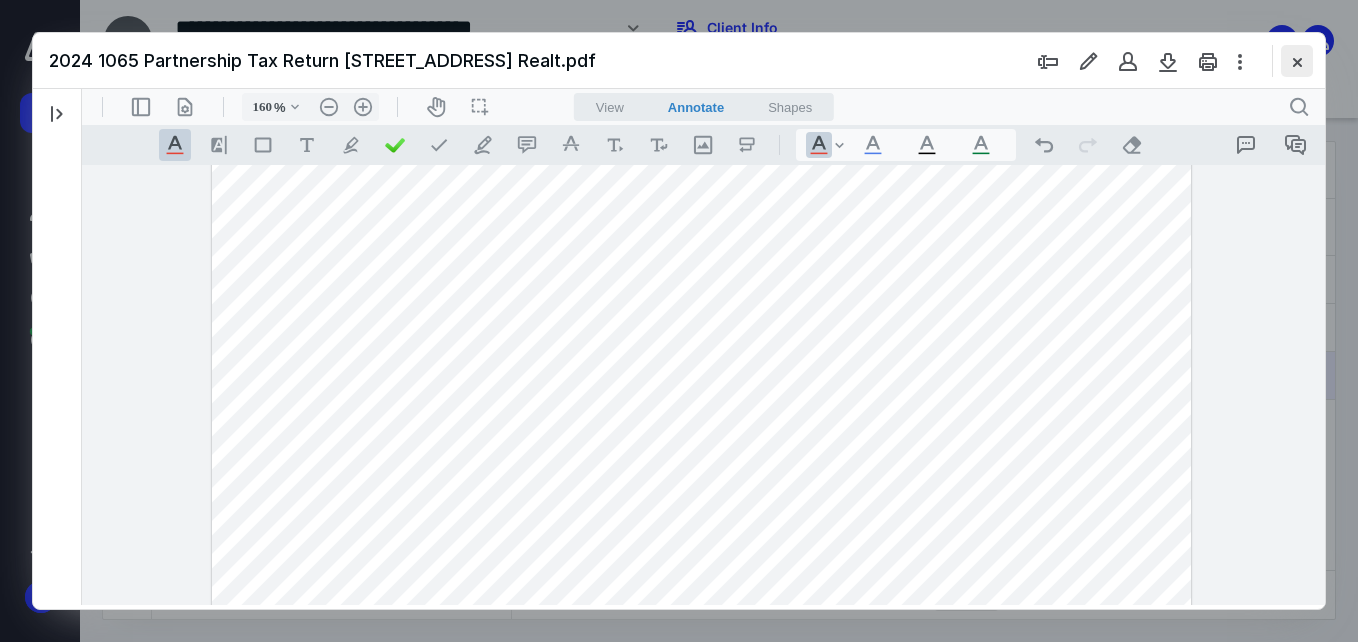 click at bounding box center (1297, 61) 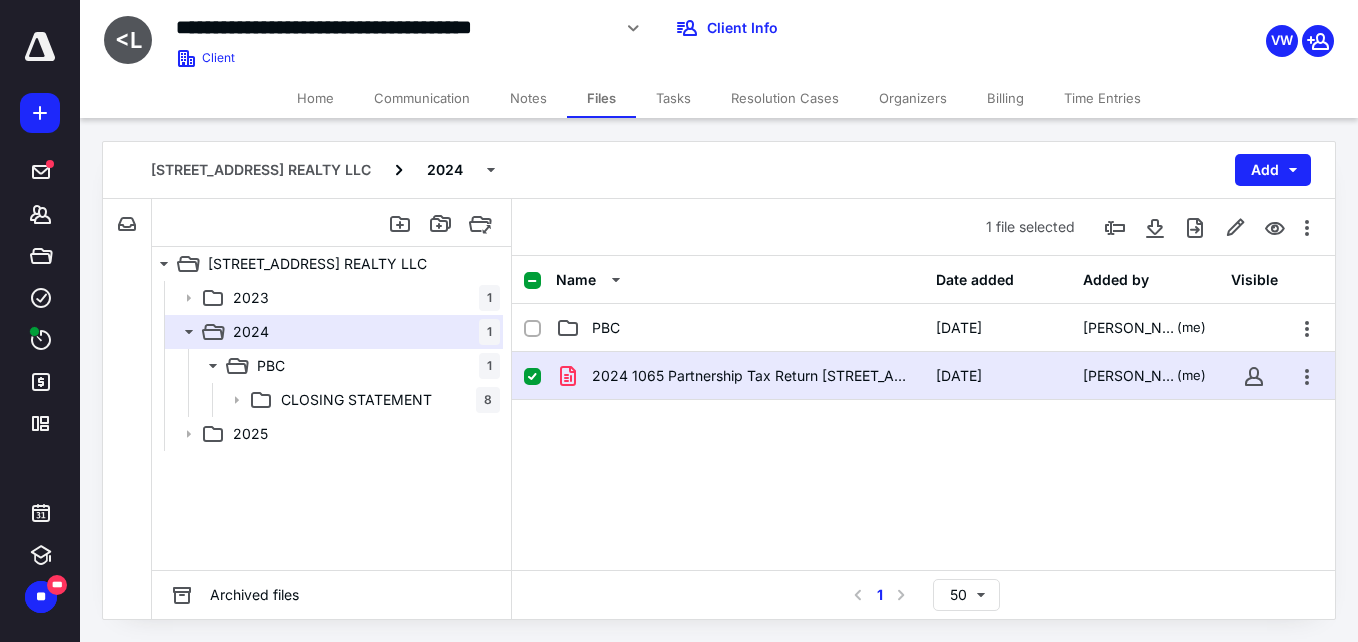 click on "Home" at bounding box center [315, 98] 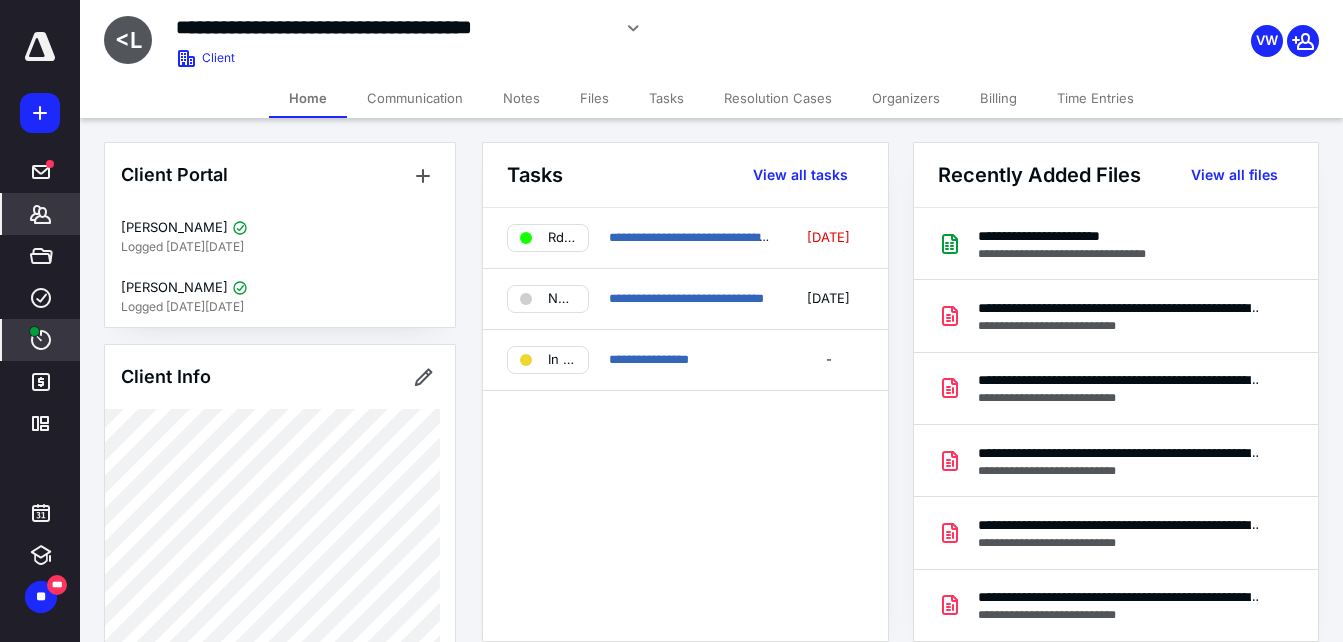 click 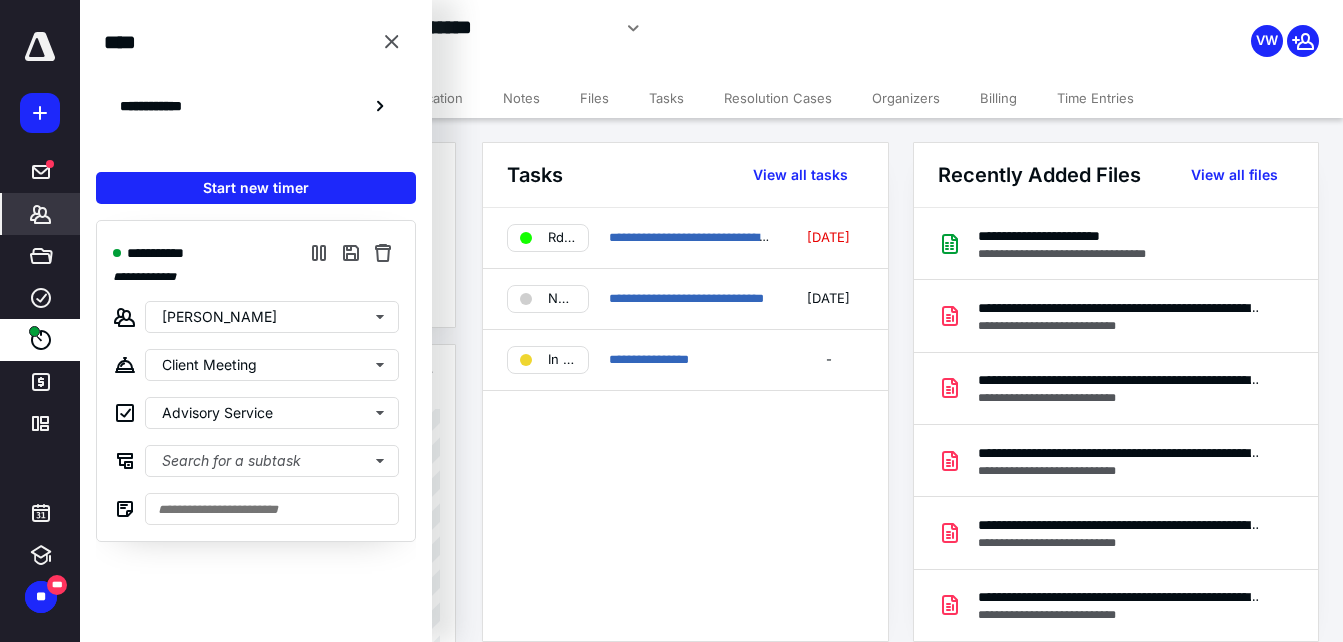 click on "*******" at bounding box center (41, 214) 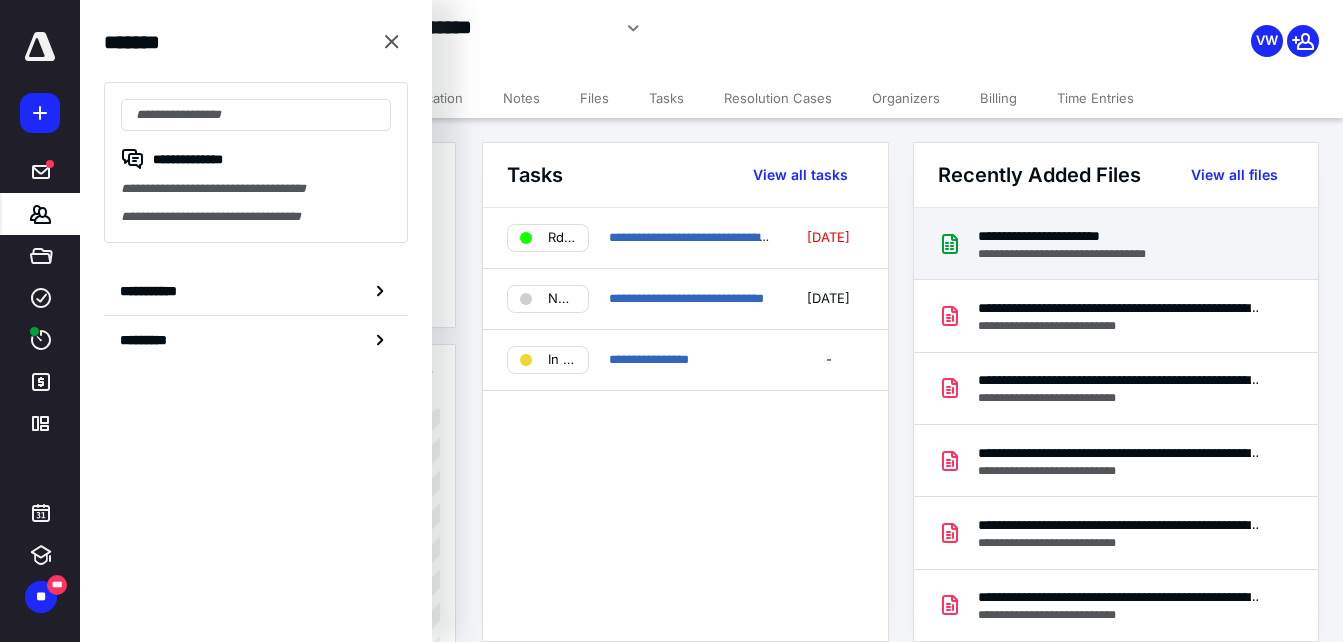 click on "**********" at bounding box center (1082, 254) 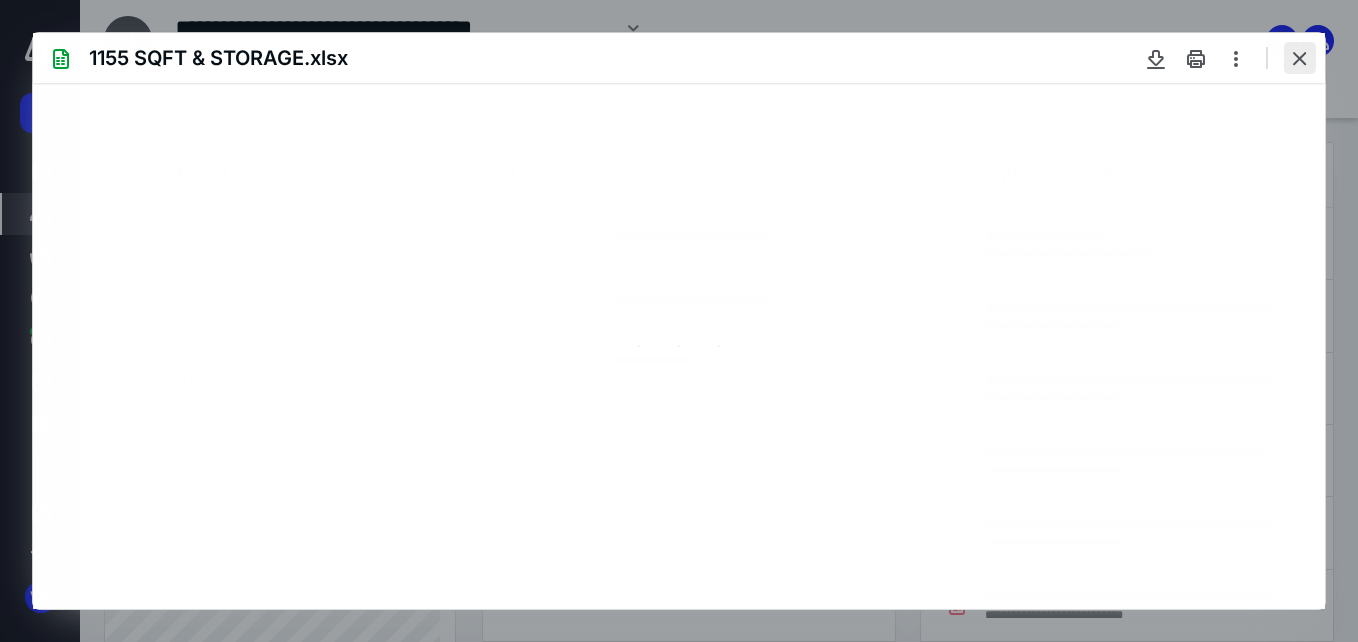 click at bounding box center (679, 346) 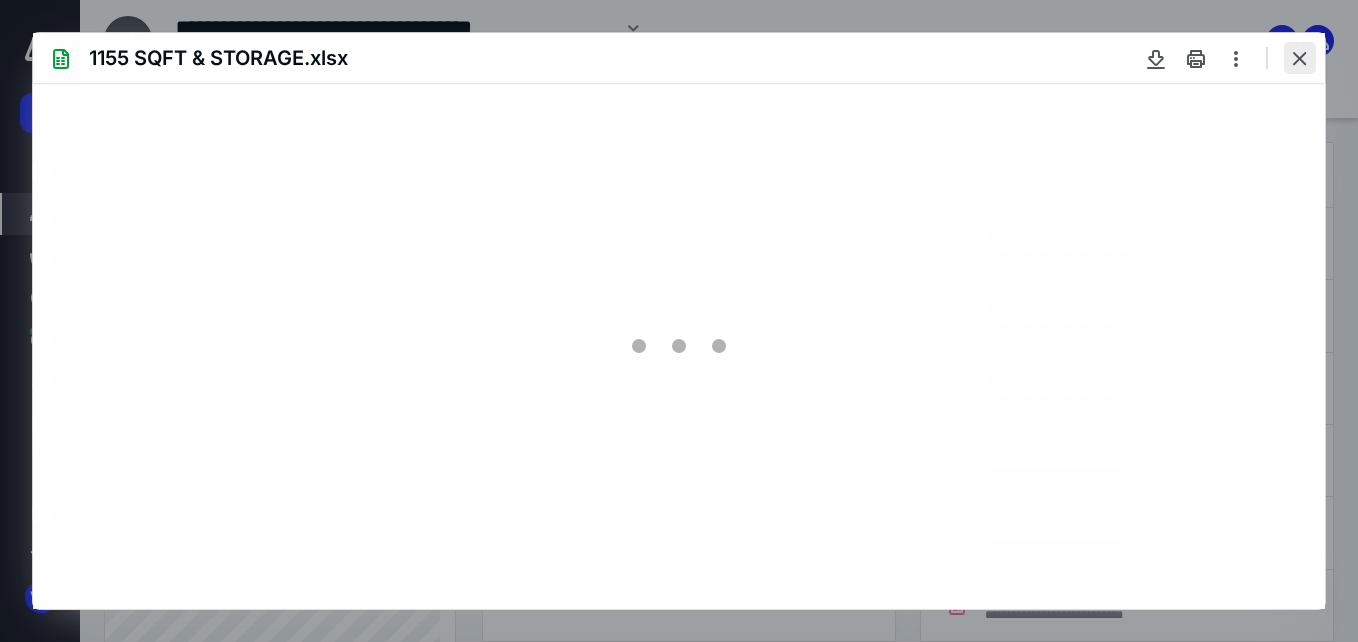 click at bounding box center (1300, 58) 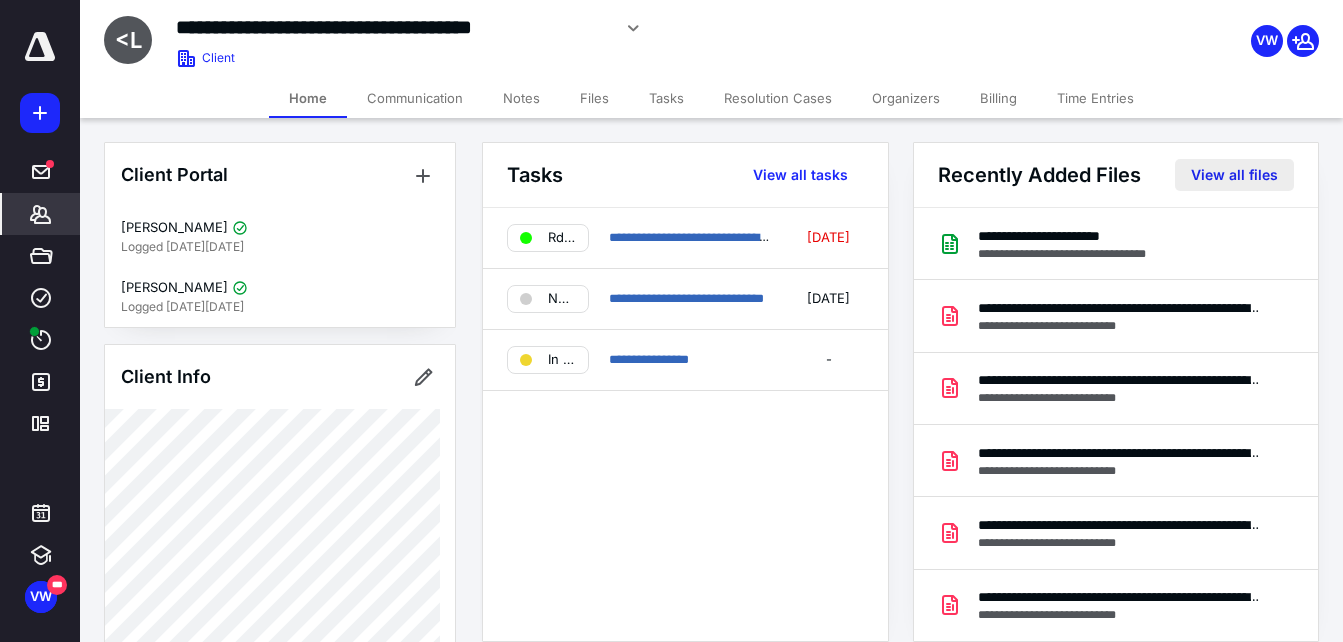 click on "View all files" at bounding box center [1234, 175] 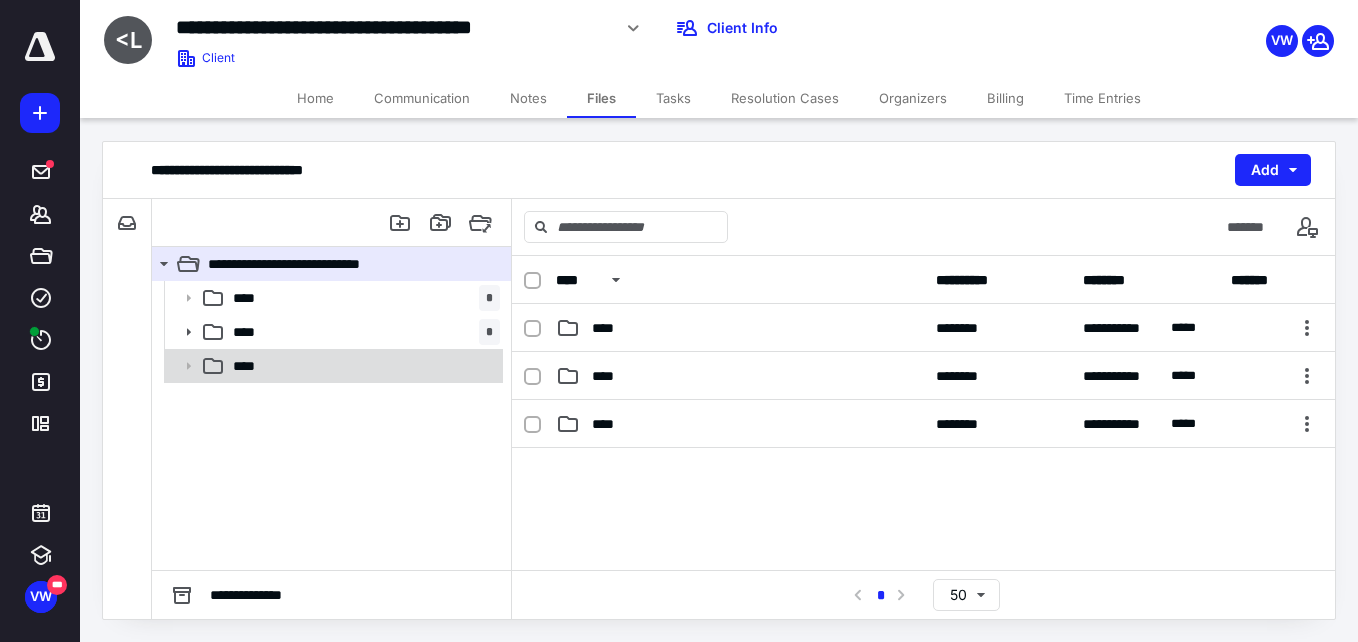 click on "****" at bounding box center (362, 366) 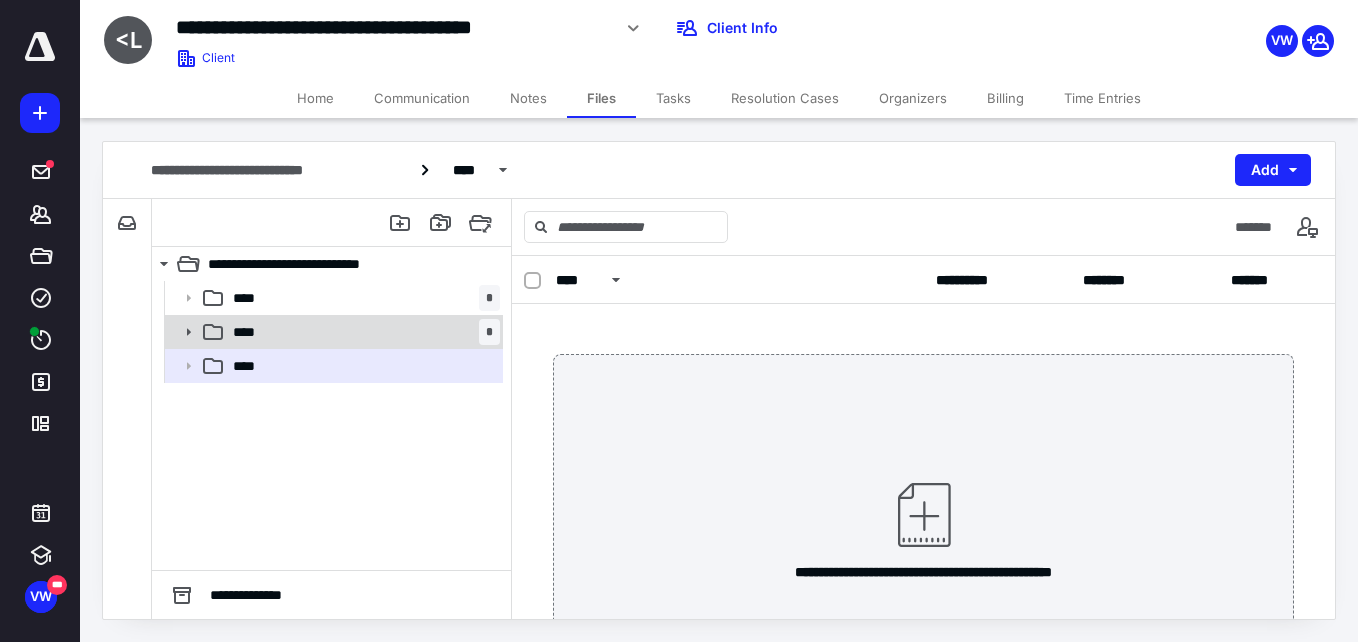 click on "**** *" at bounding box center (362, 332) 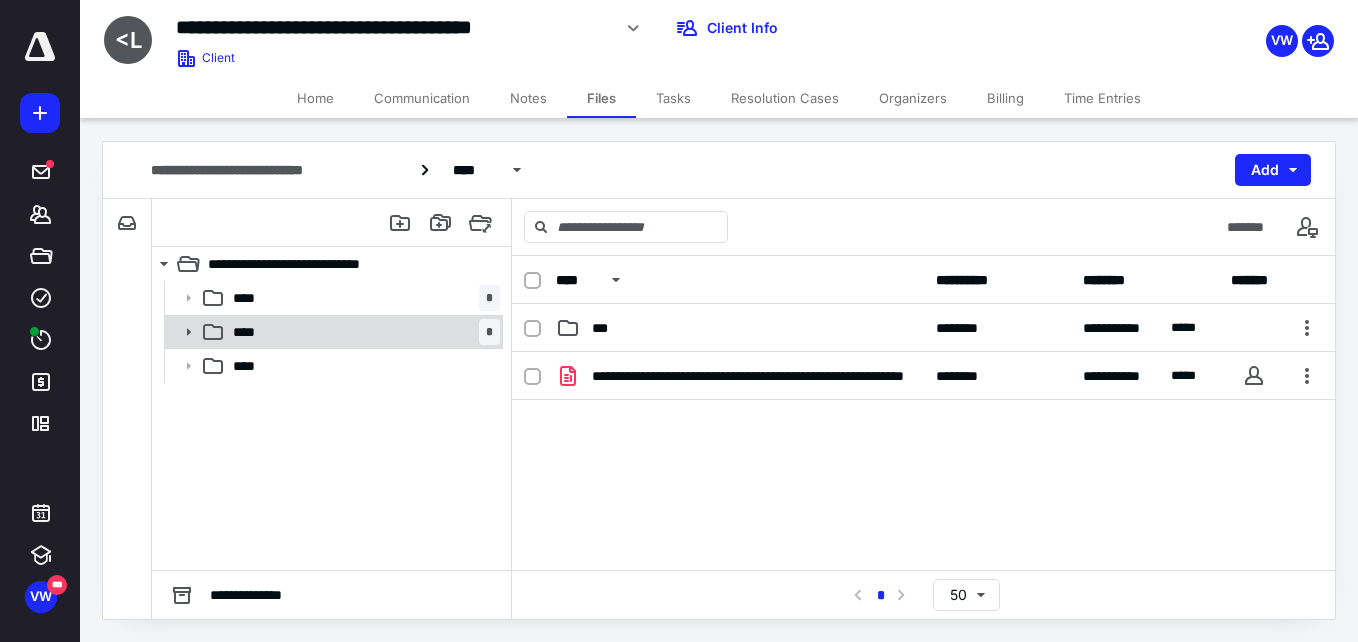 click 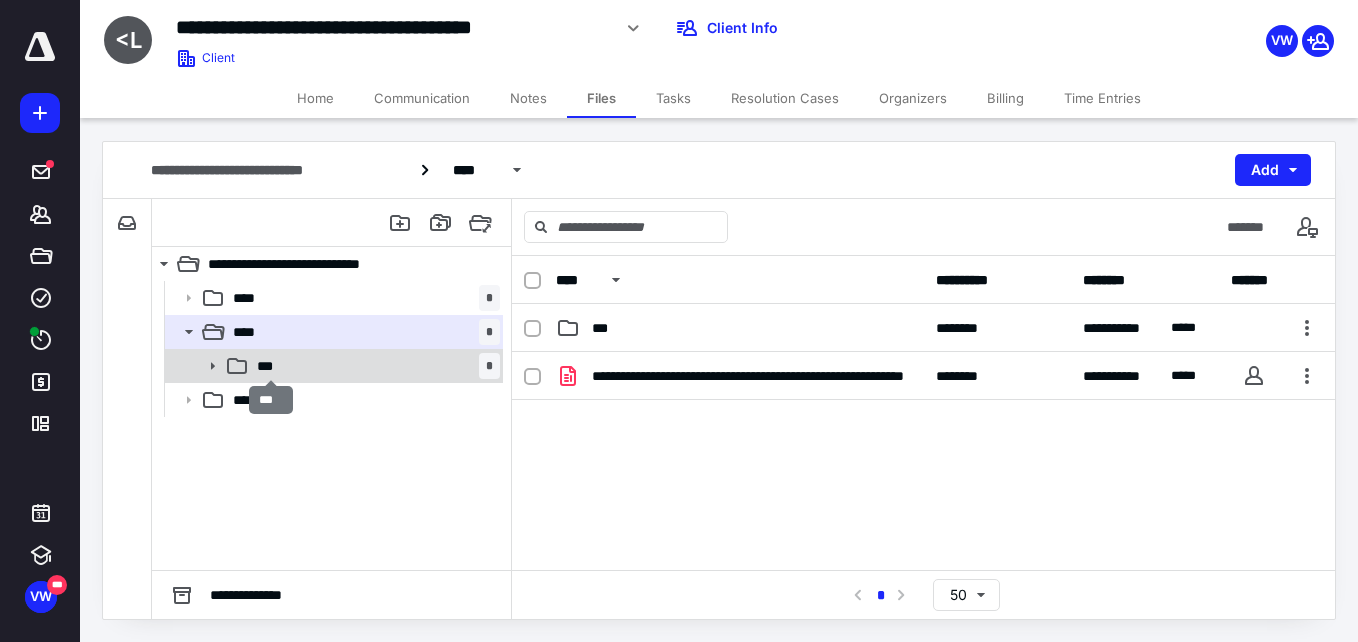 click on "***" at bounding box center [271, 366] 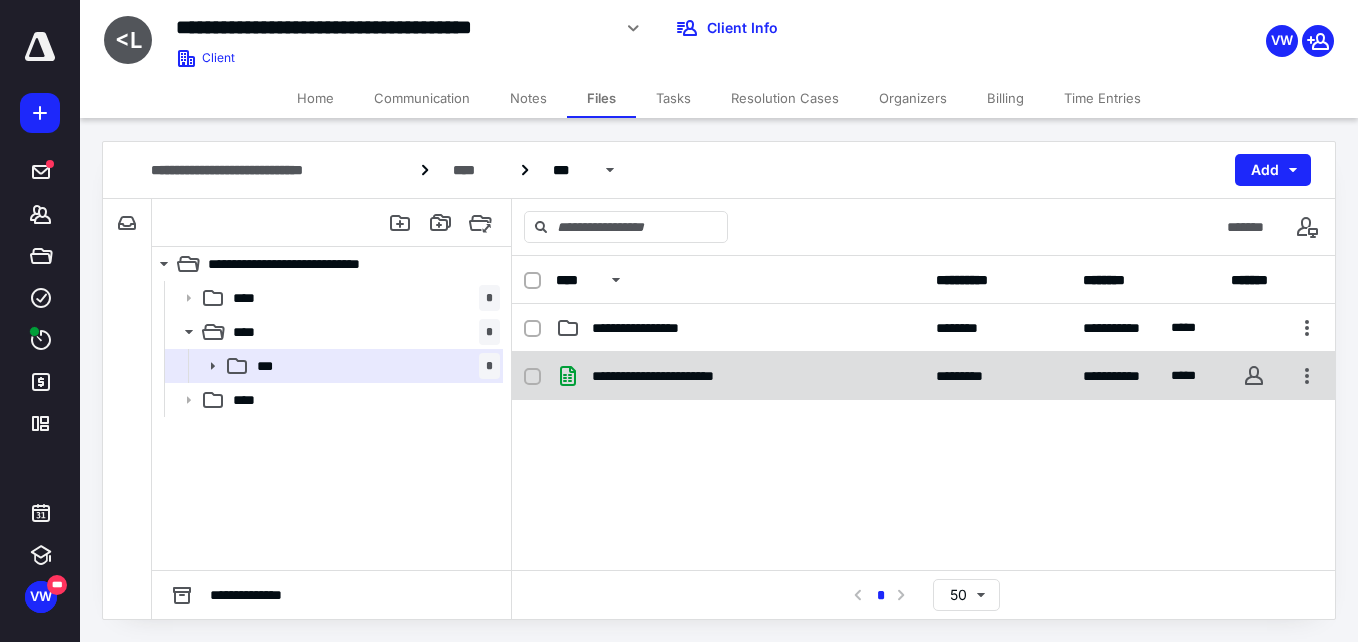 click on "**********" at bounding box center (682, 376) 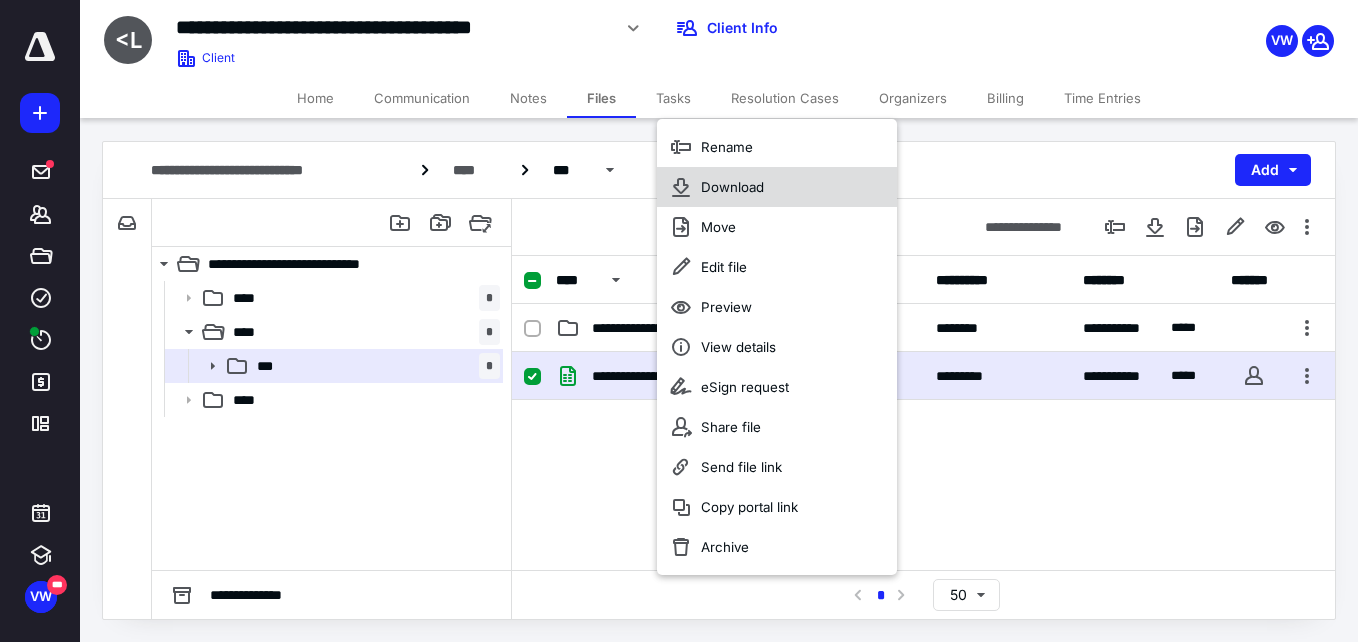 click on "Download" at bounding box center [732, 187] 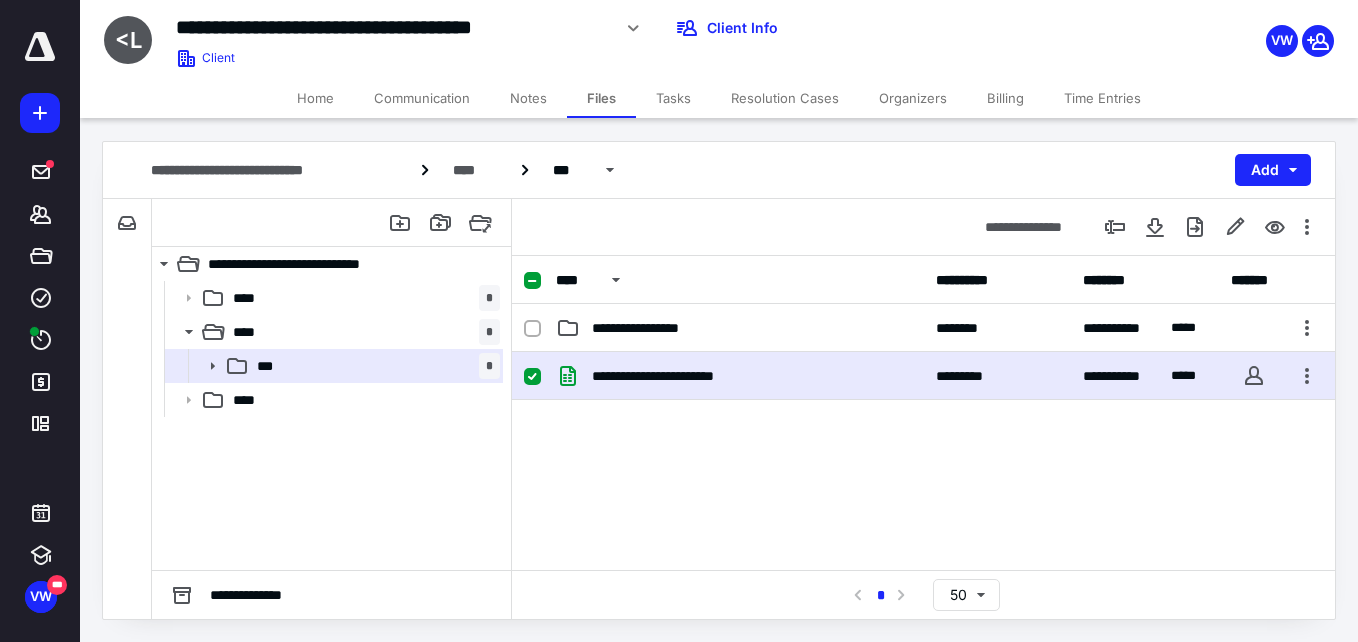 click on "**********" at bounding box center [923, 227] 